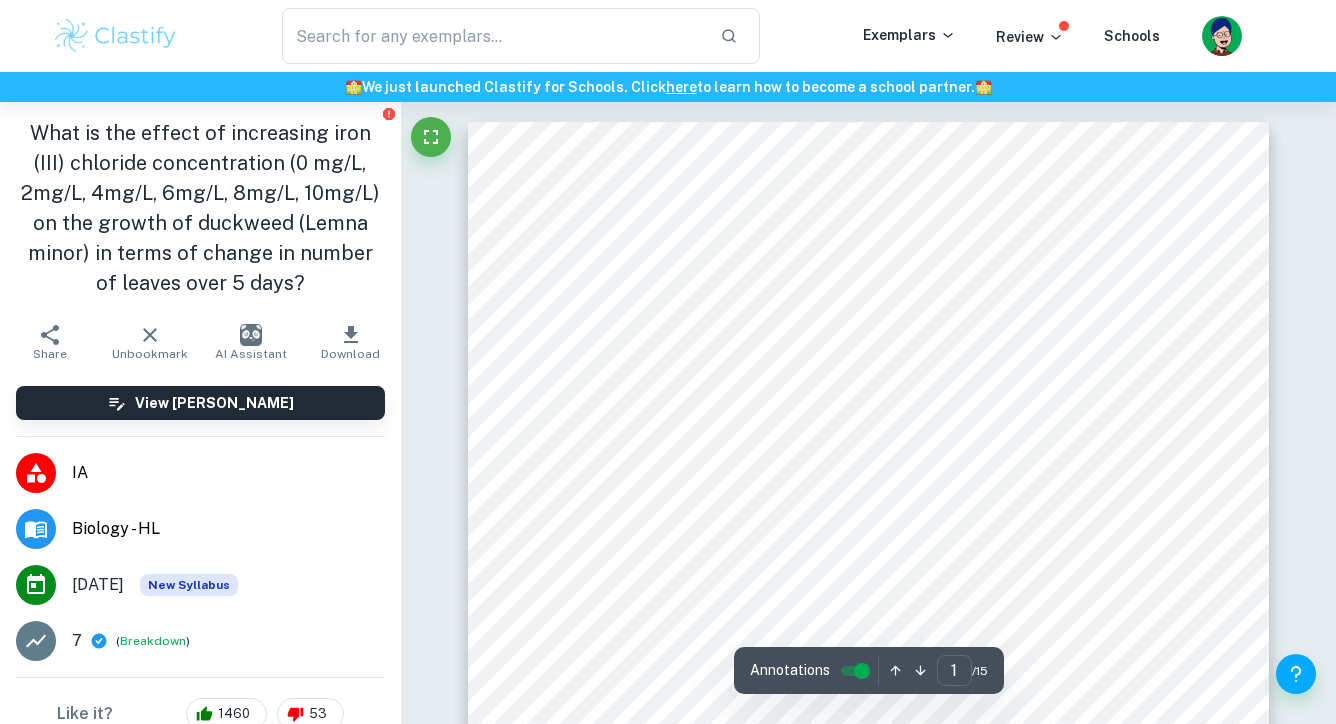 scroll, scrollTop: 0, scrollLeft: 0, axis: both 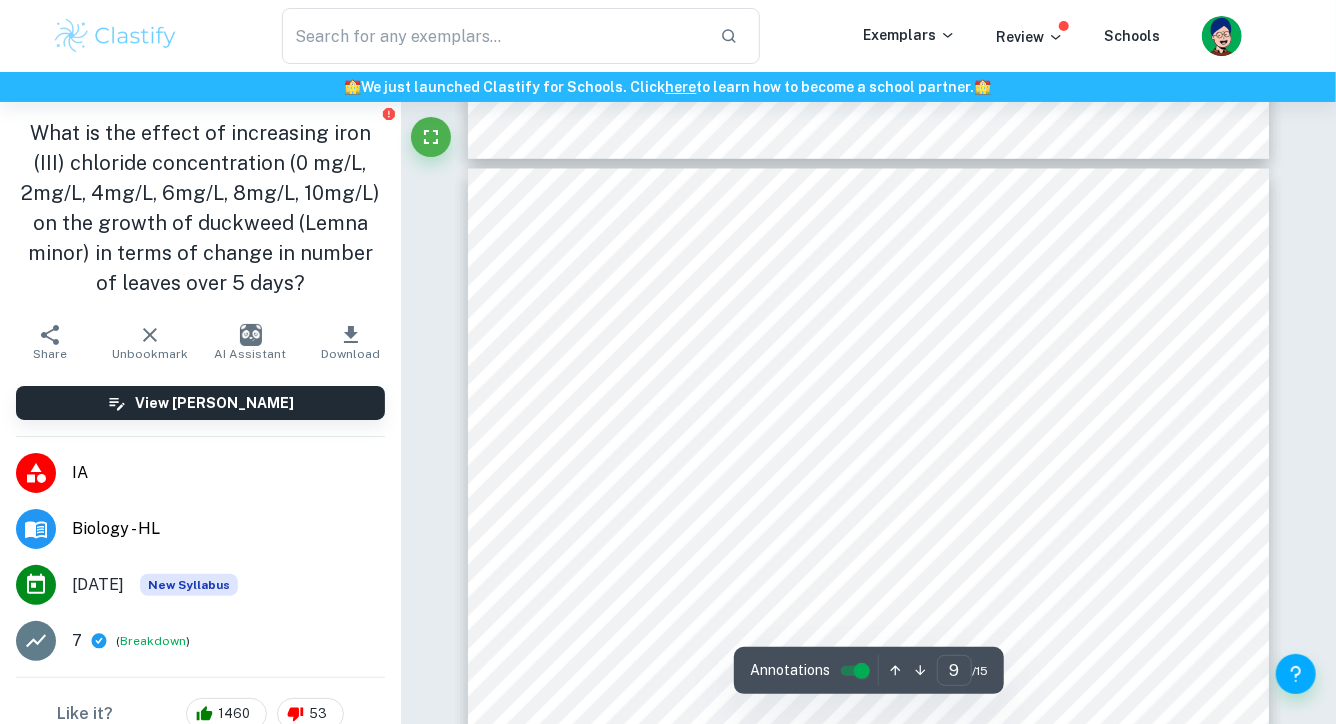 type on "8" 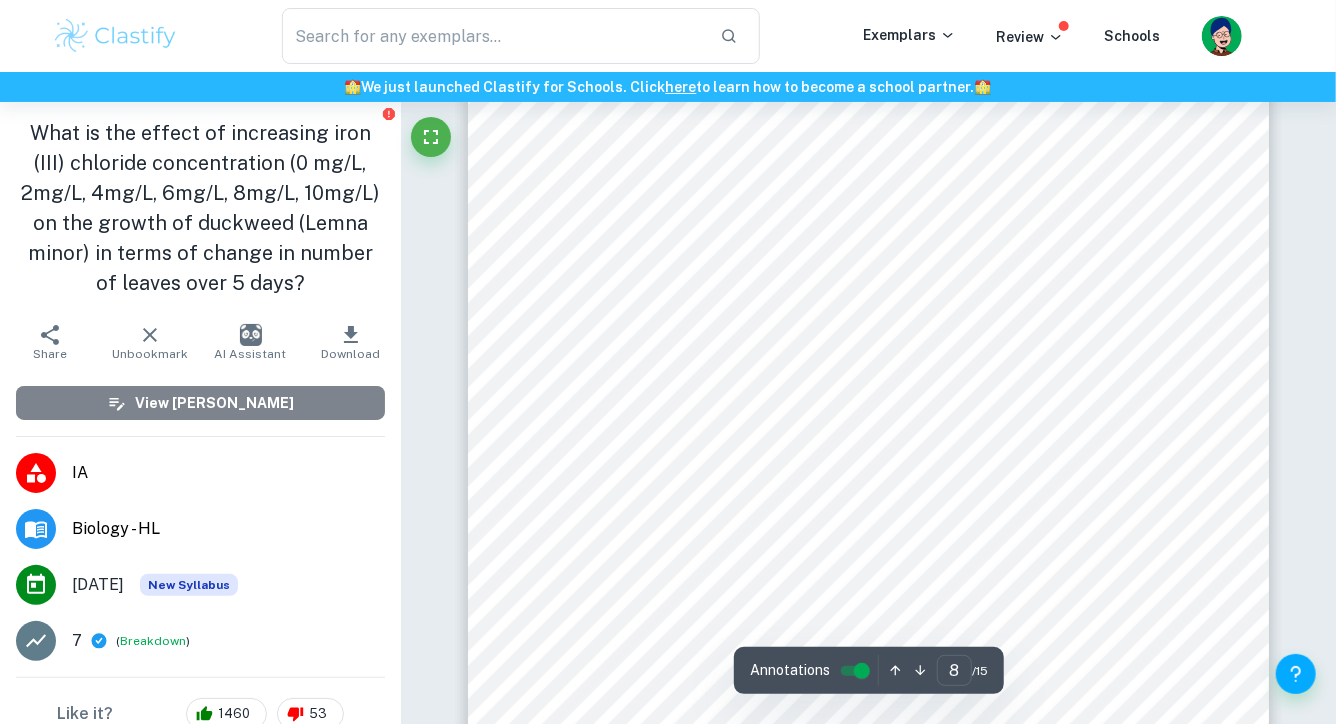 click on "View [PERSON_NAME]" at bounding box center [214, 403] 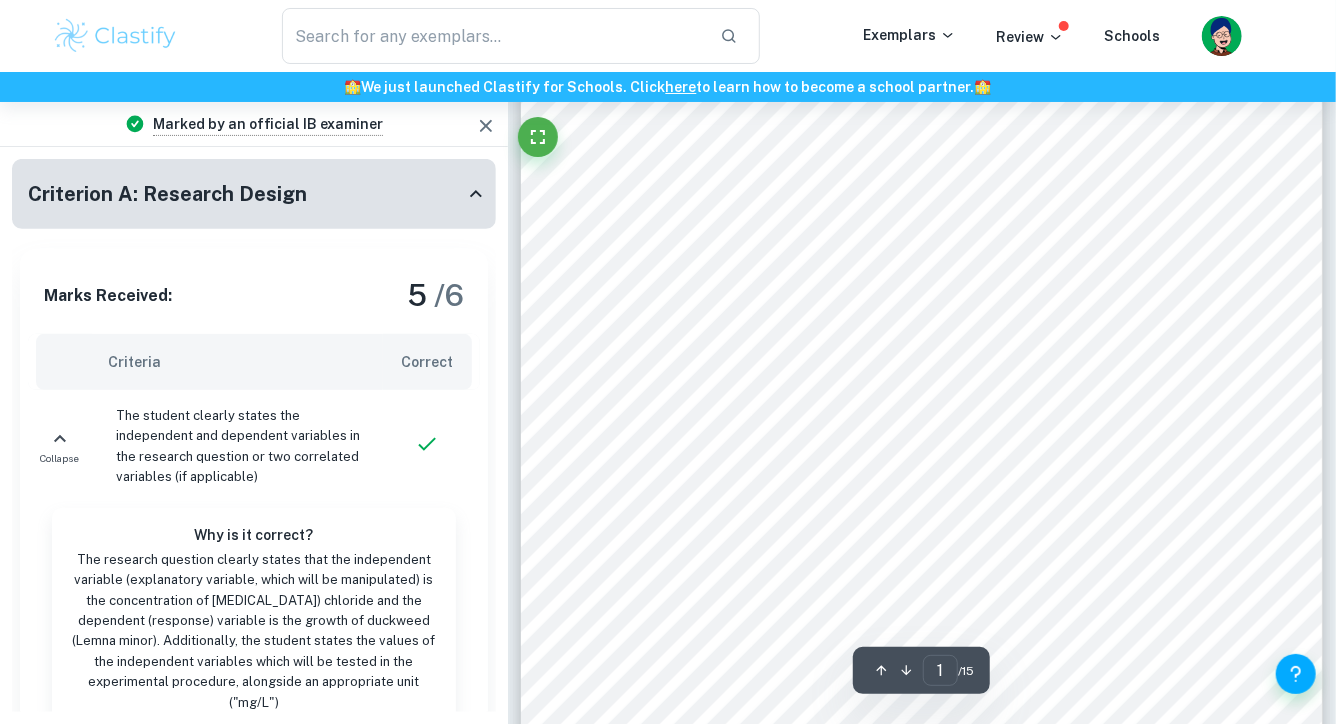 scroll, scrollTop: 234, scrollLeft: 0, axis: vertical 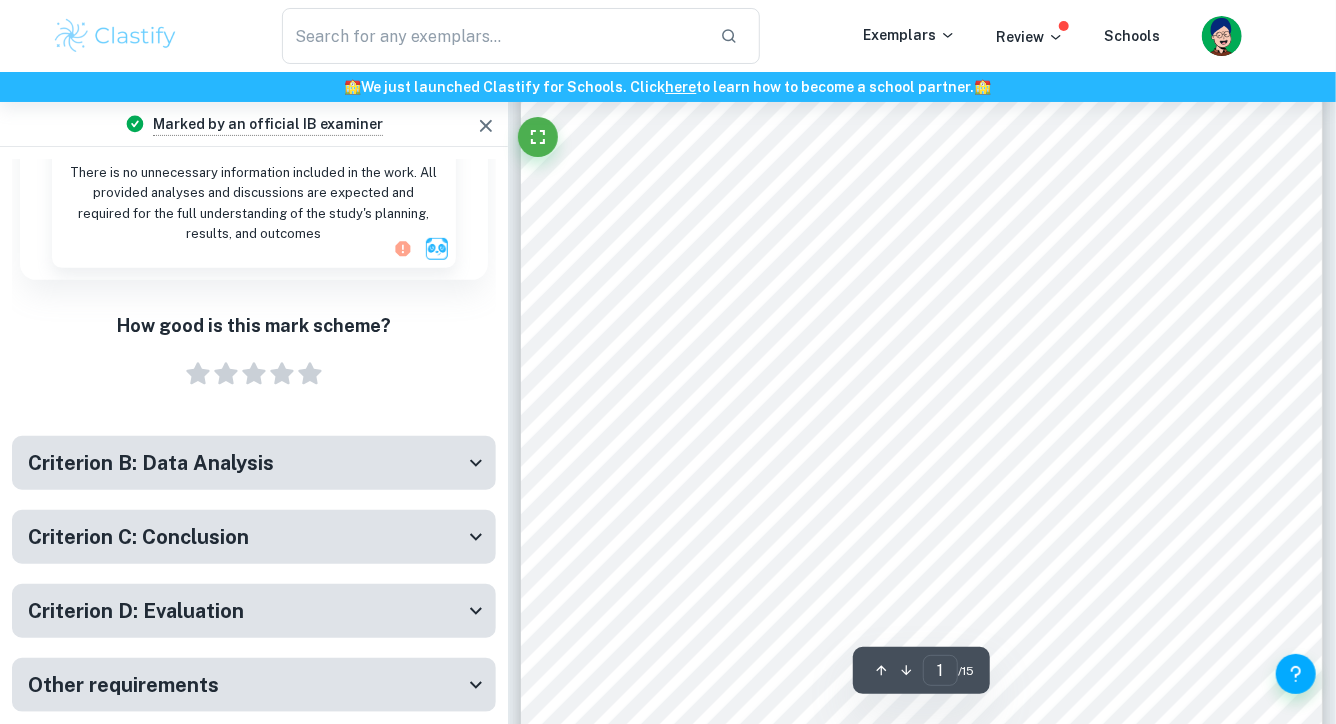 click on "Criterion B: Data Analysis" at bounding box center [246, 463] 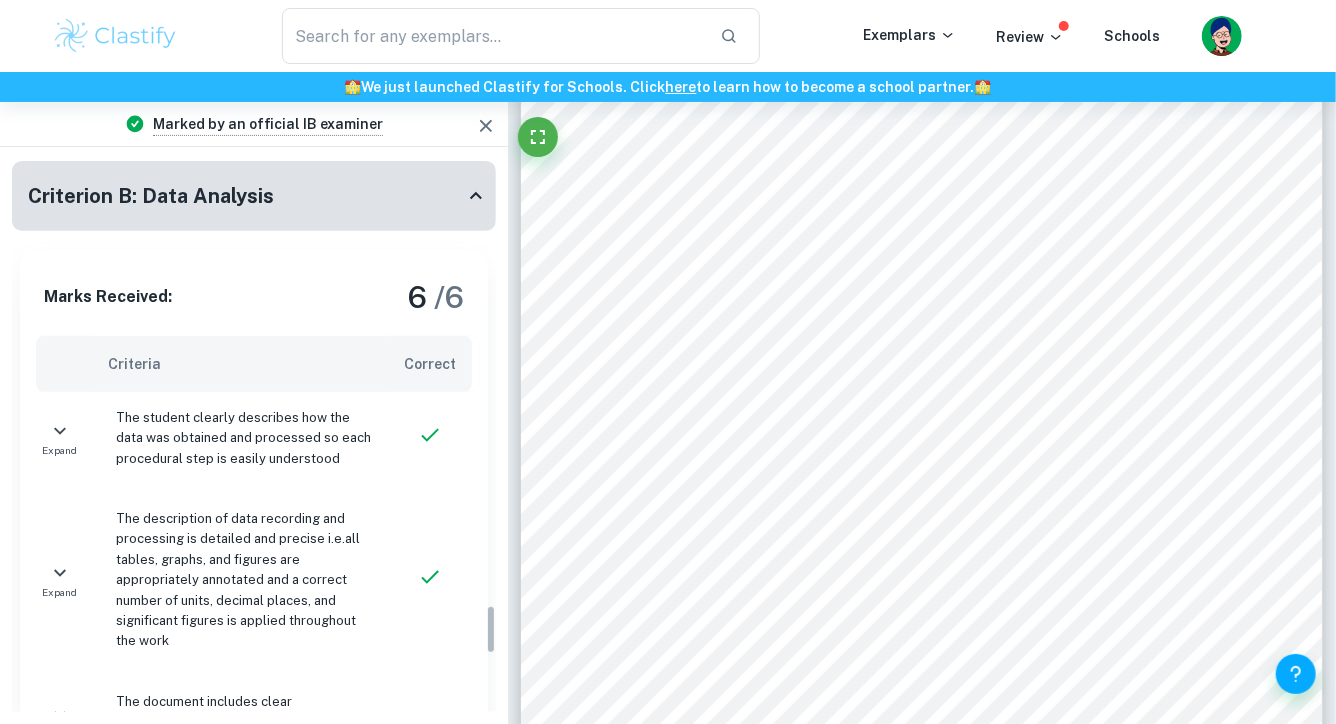 scroll, scrollTop: 4936, scrollLeft: 0, axis: vertical 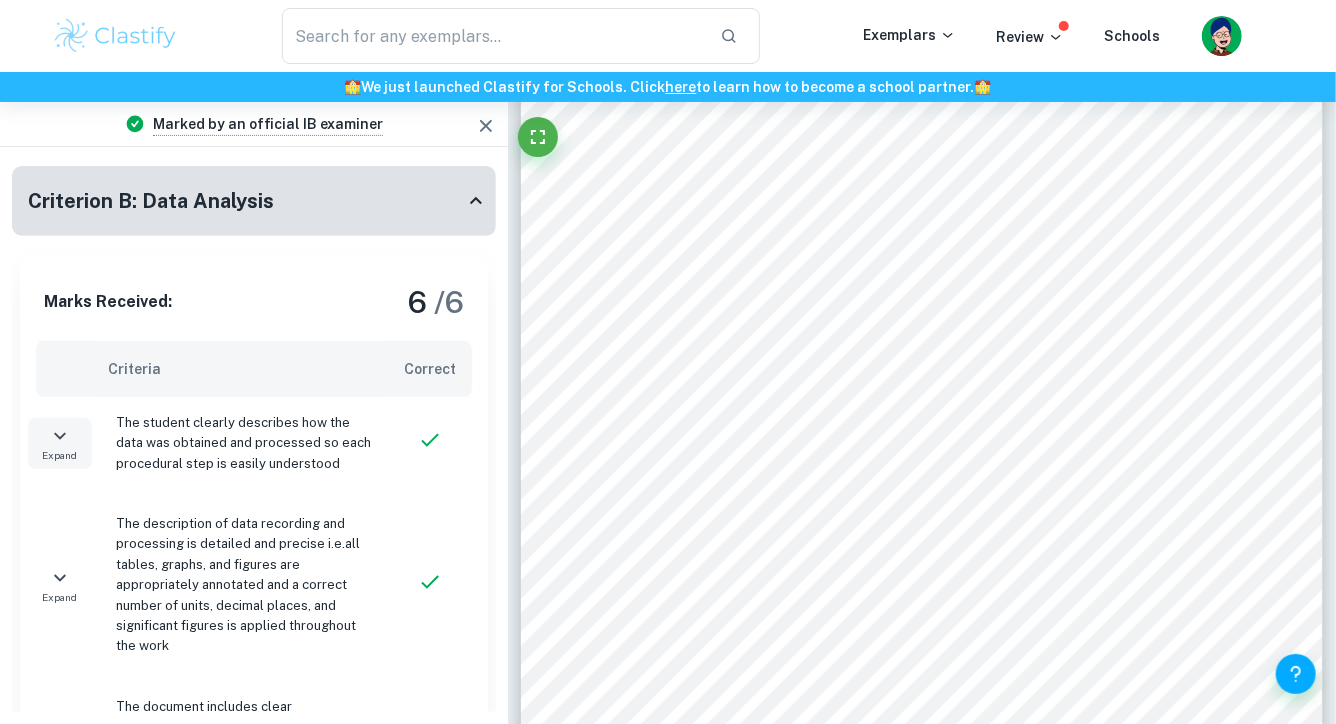 click 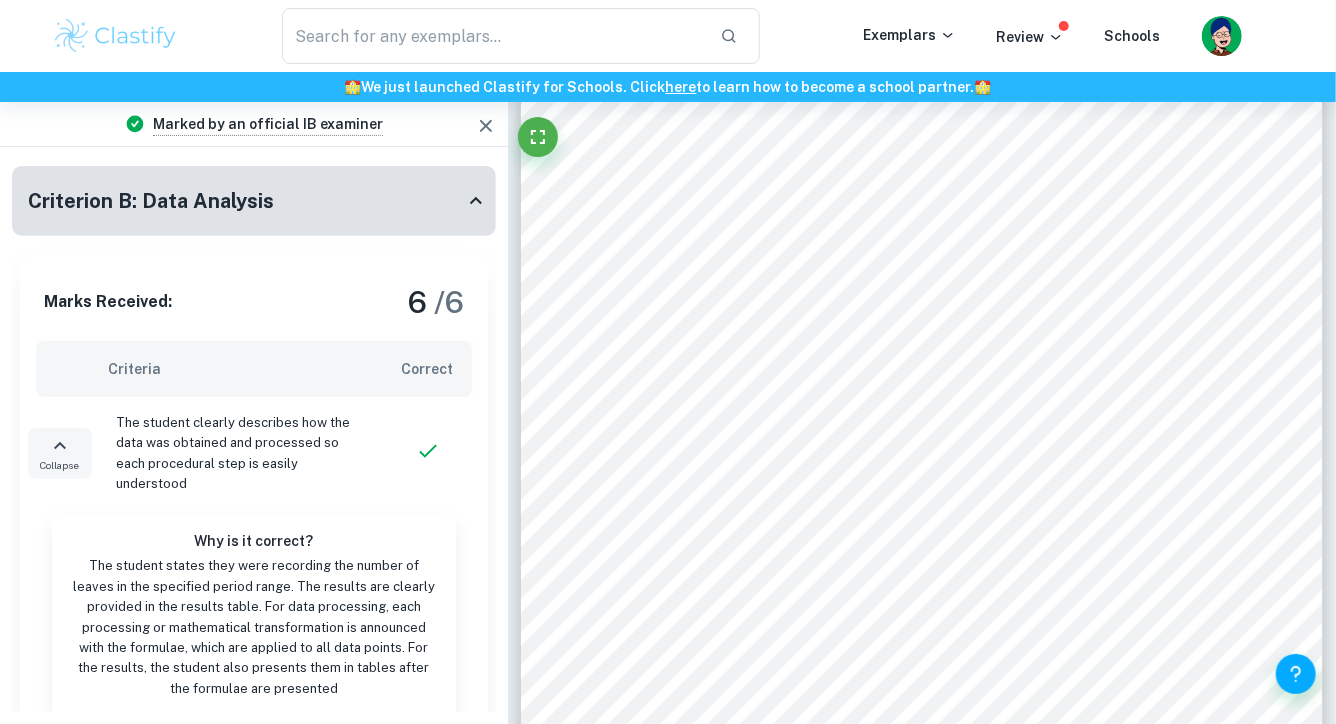 click on "The n ..." at bounding box center (222, 734) 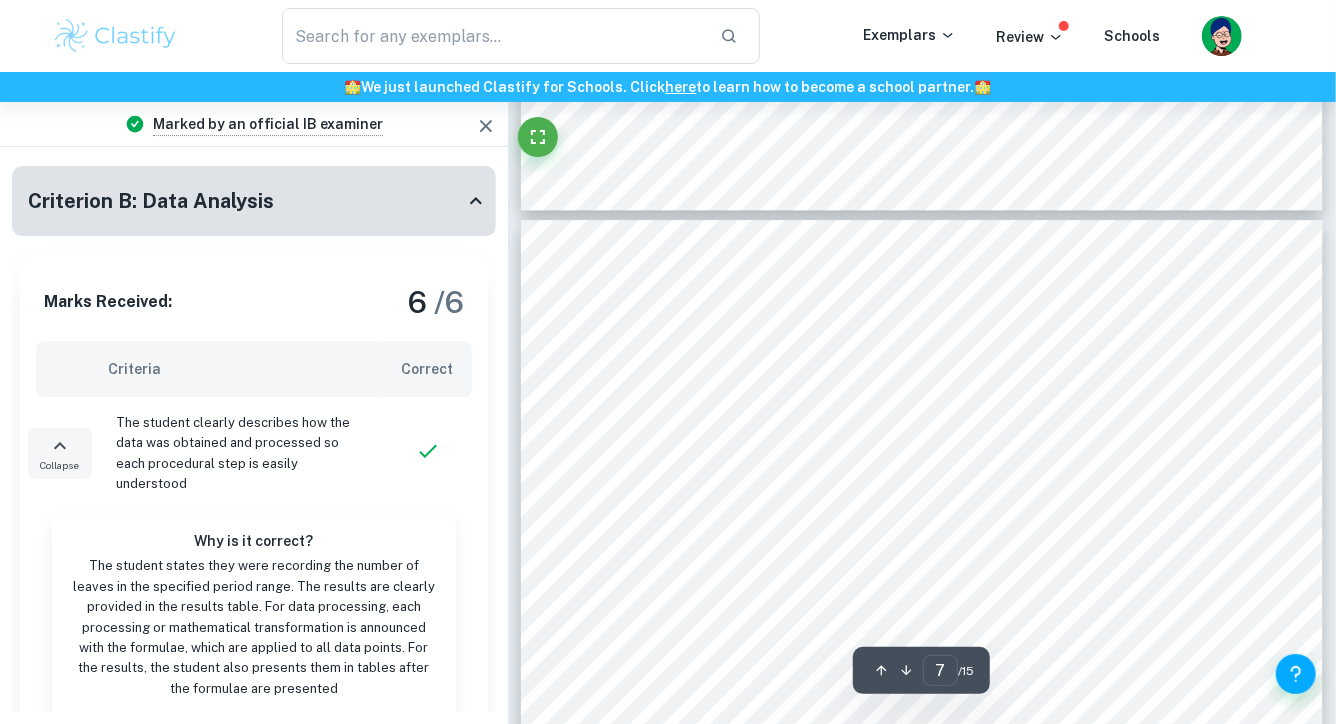 scroll, scrollTop: 6918, scrollLeft: 0, axis: vertical 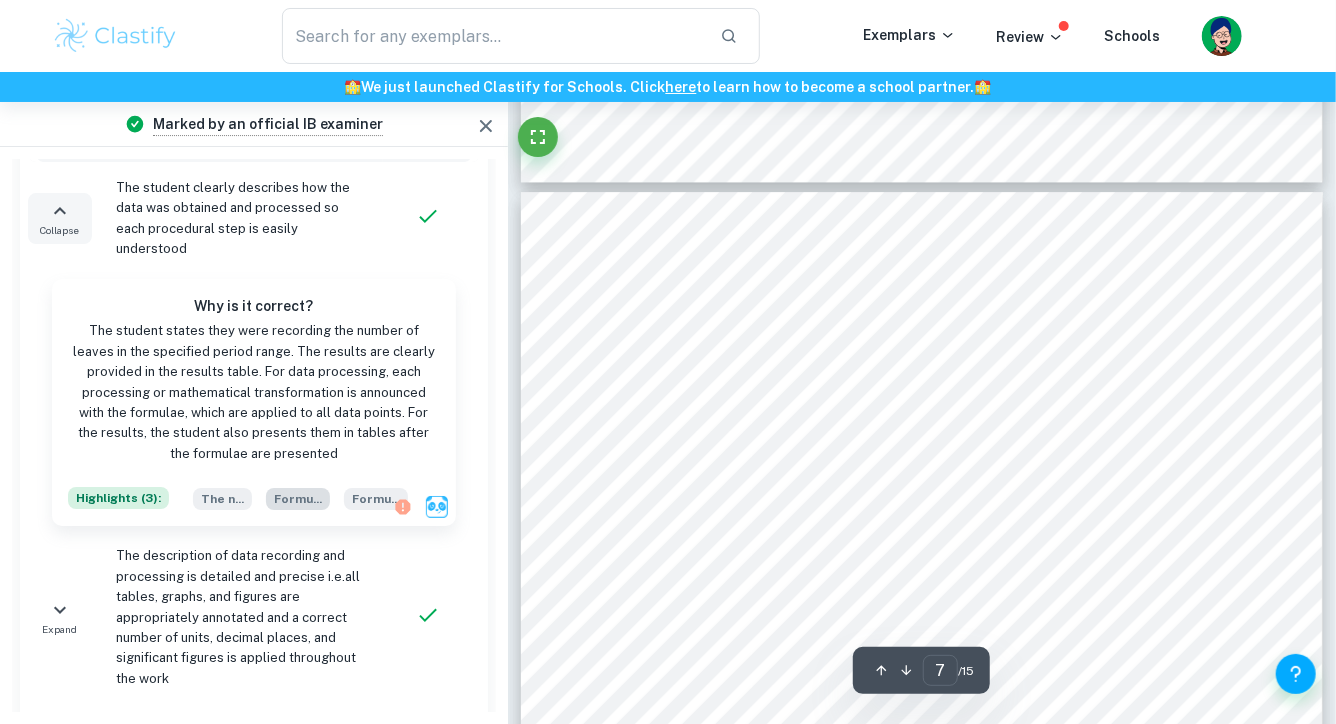 click on "Formu ..." at bounding box center [298, 499] 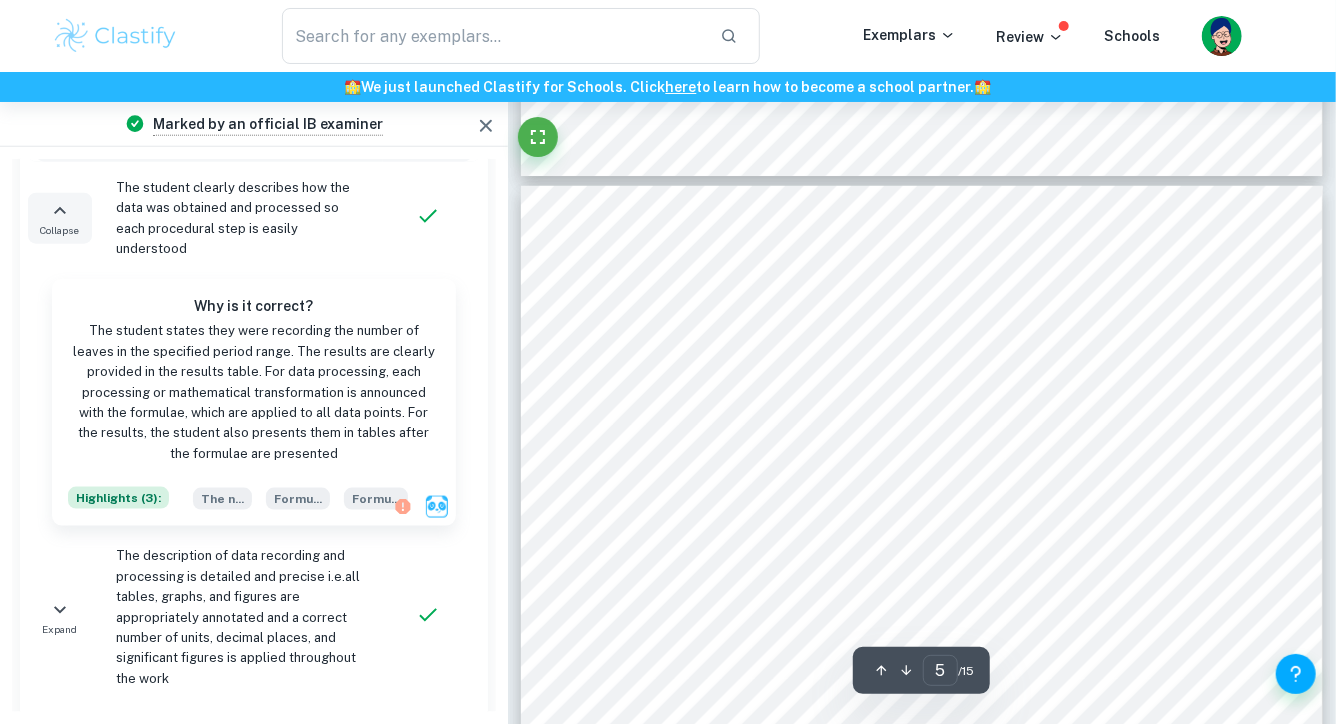 scroll, scrollTop: 4637, scrollLeft: 0, axis: vertical 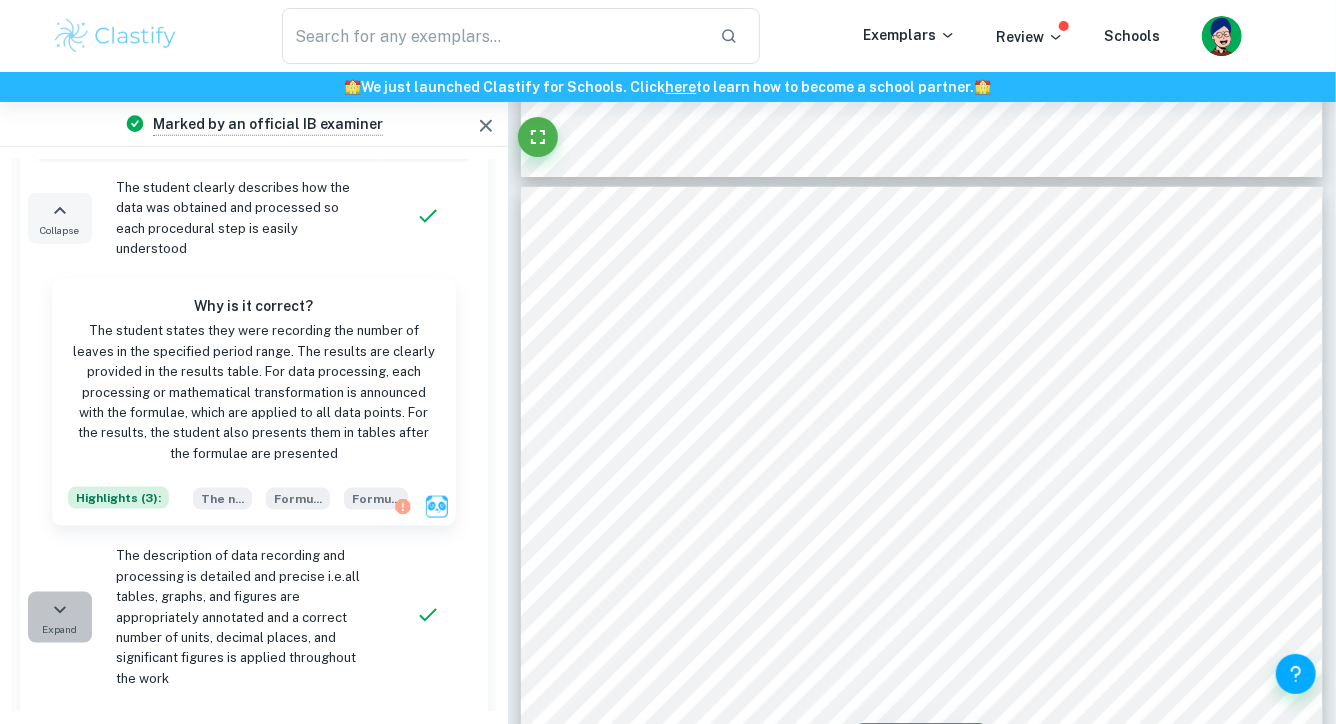 click on "Expand" at bounding box center [60, 617] 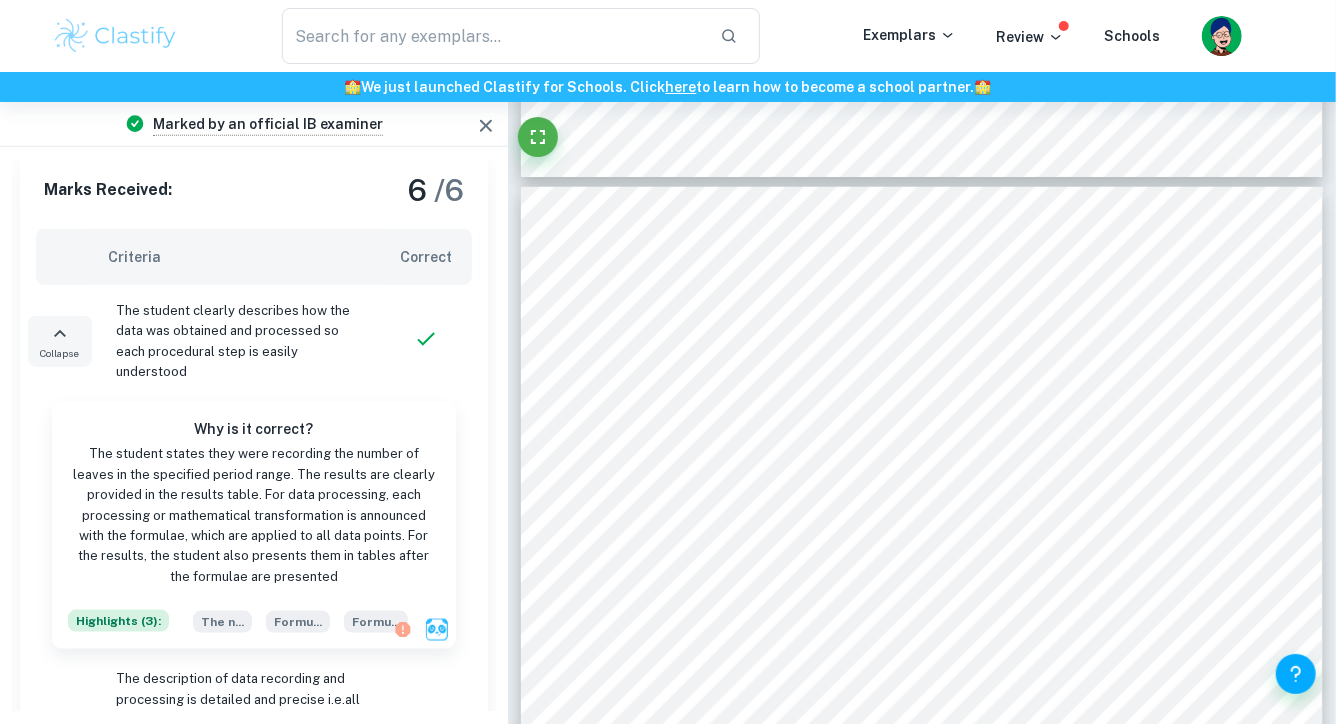 scroll, scrollTop: 5047, scrollLeft: 0, axis: vertical 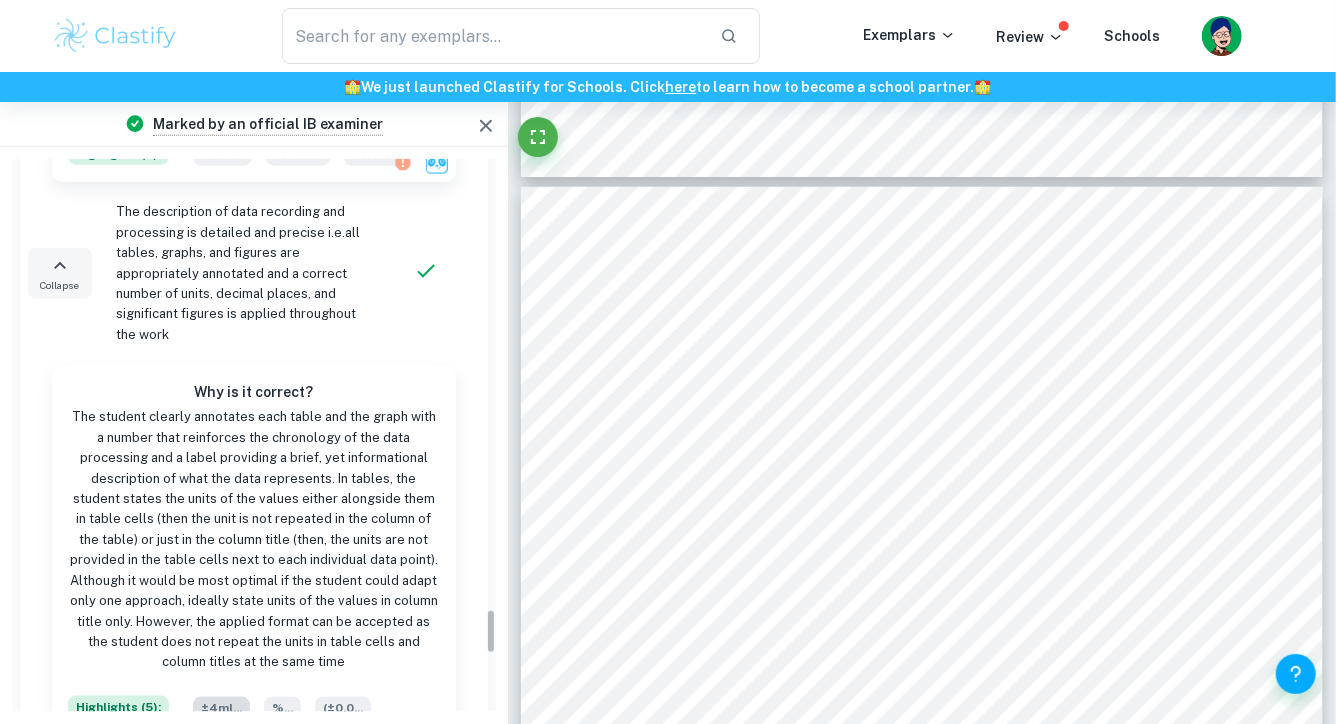 click on "±4ml ..." at bounding box center [221, 708] 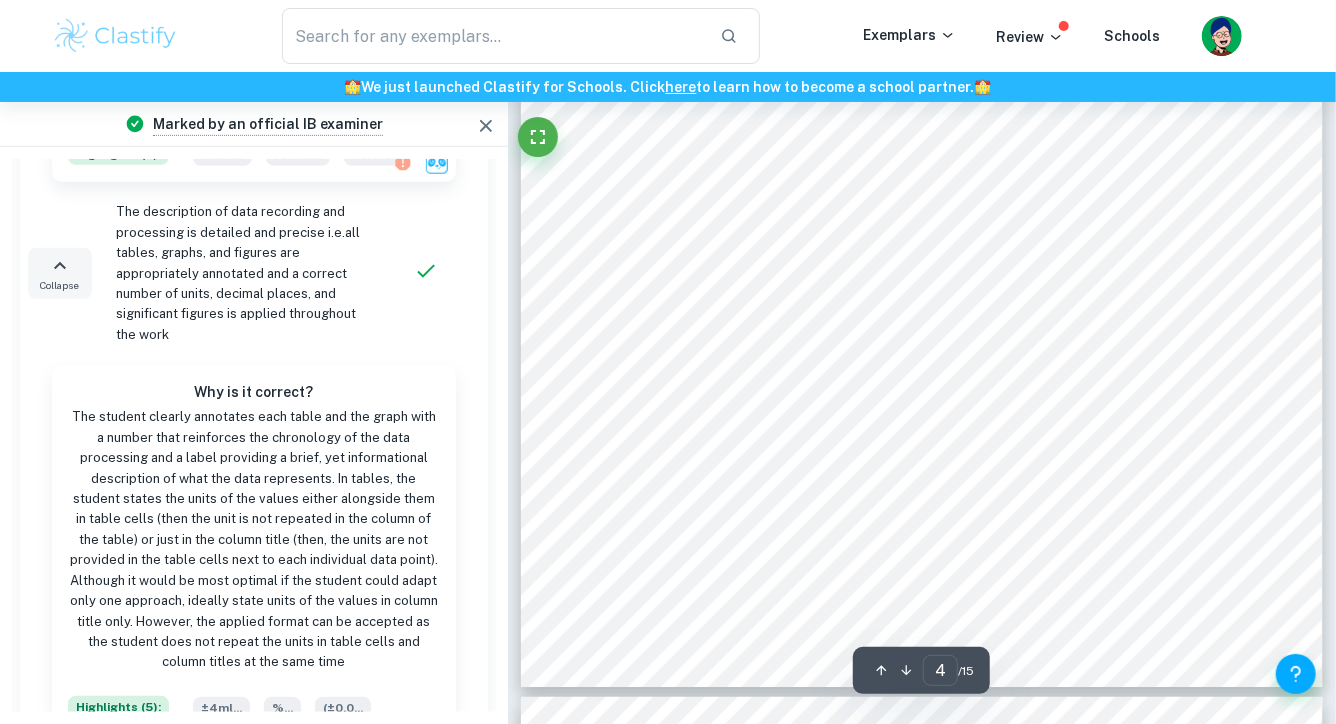 scroll, scrollTop: 4129, scrollLeft: 0, axis: vertical 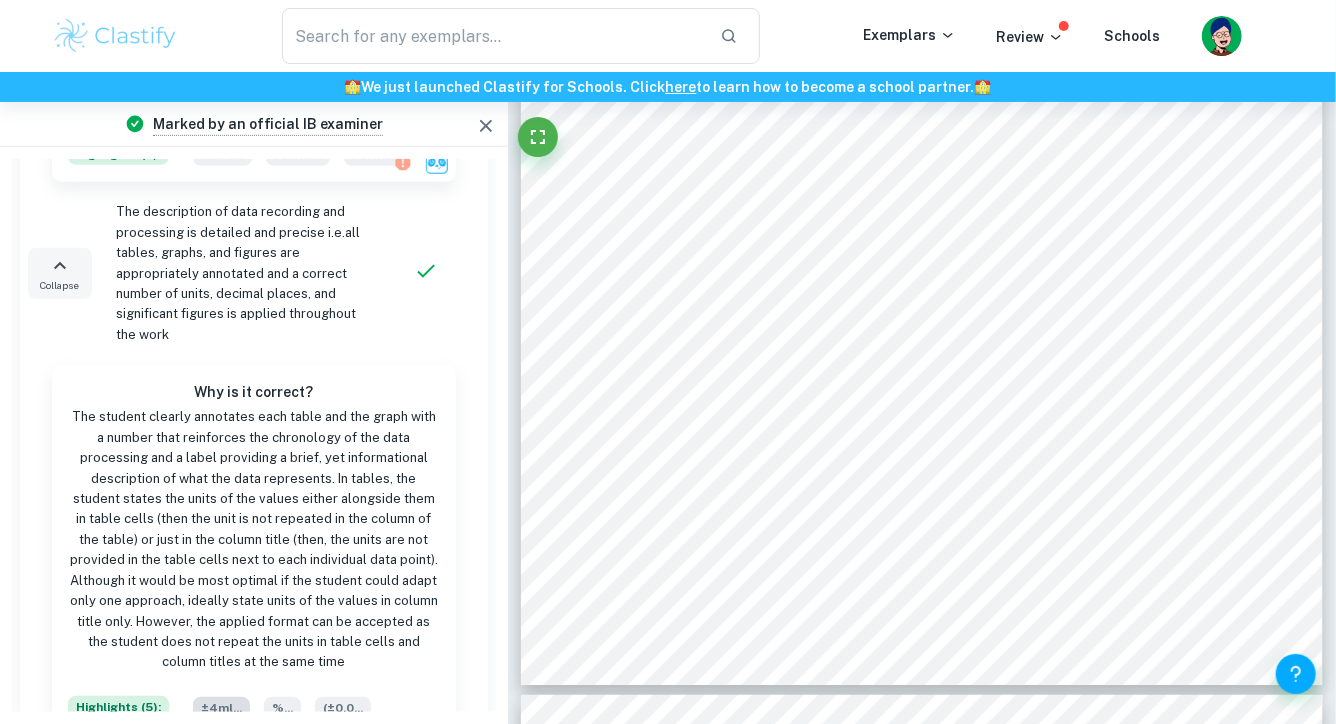 click on "±4ml ..." at bounding box center (221, 708) 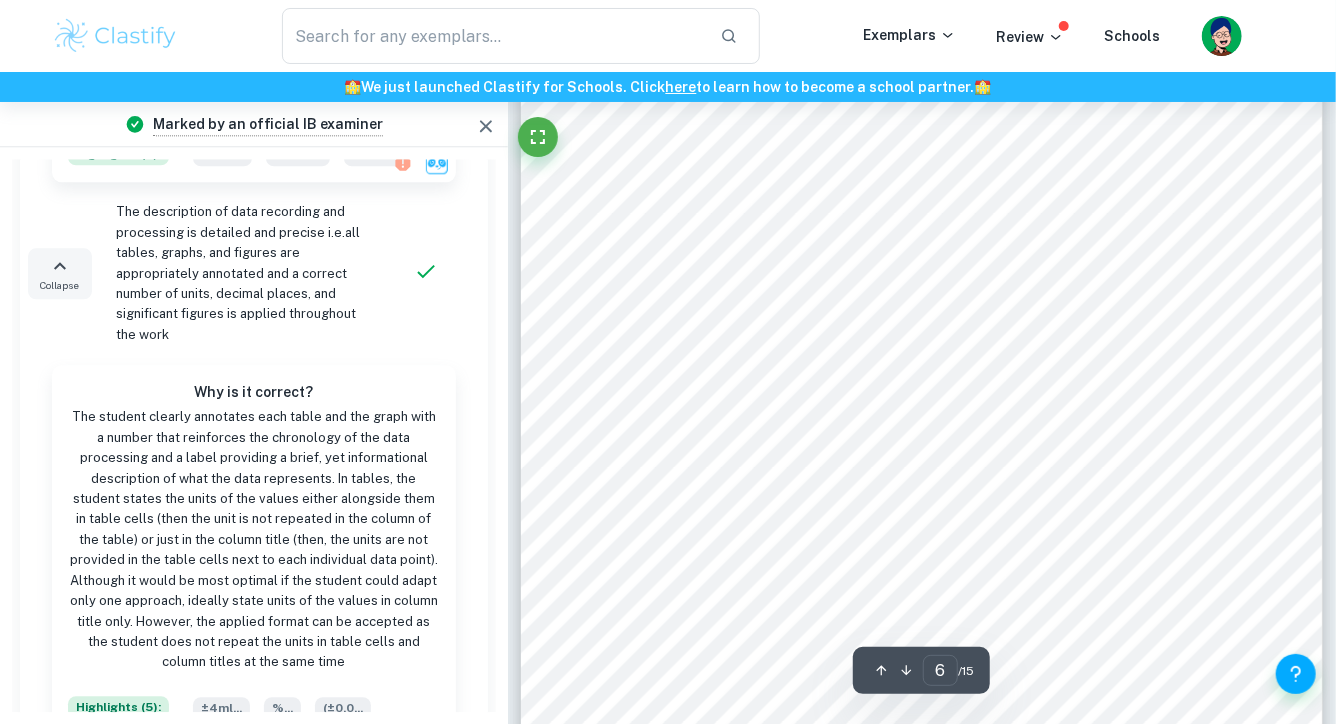 scroll, scrollTop: 5982, scrollLeft: 0, axis: vertical 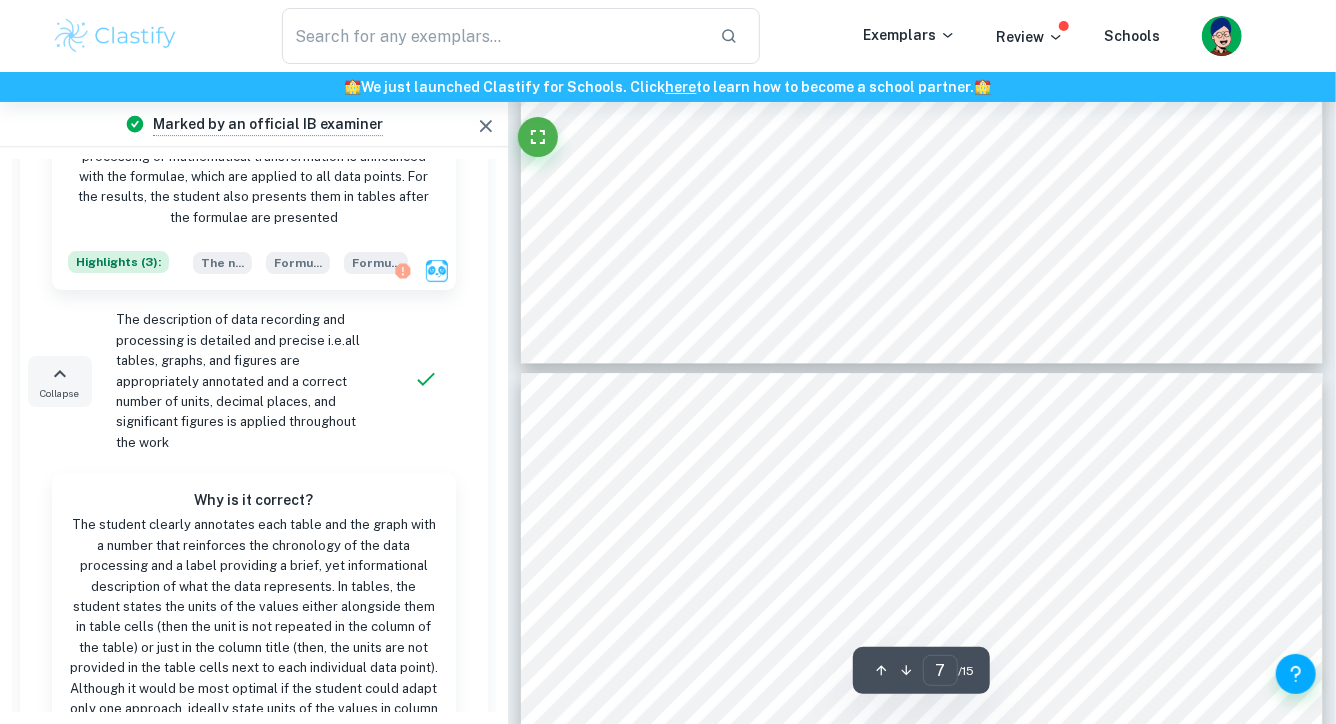 type on "6" 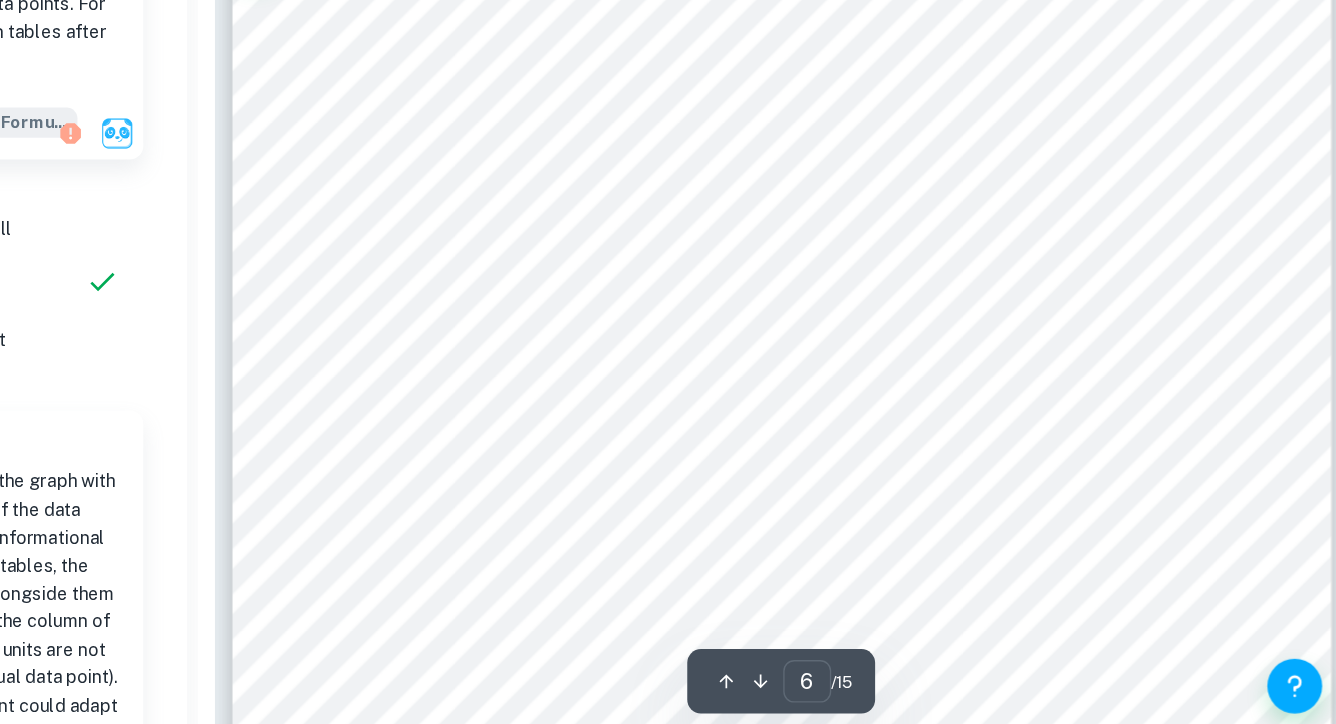 scroll, scrollTop: 5874, scrollLeft: 0, axis: vertical 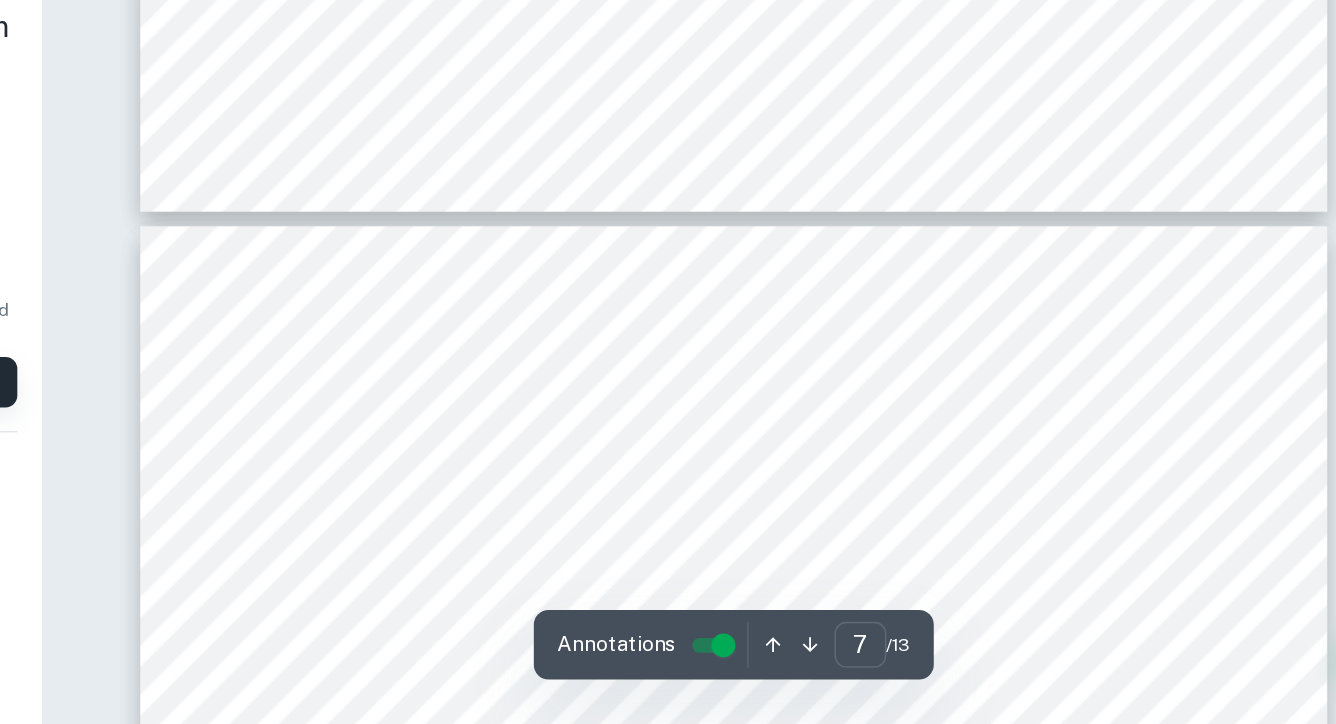type on "8" 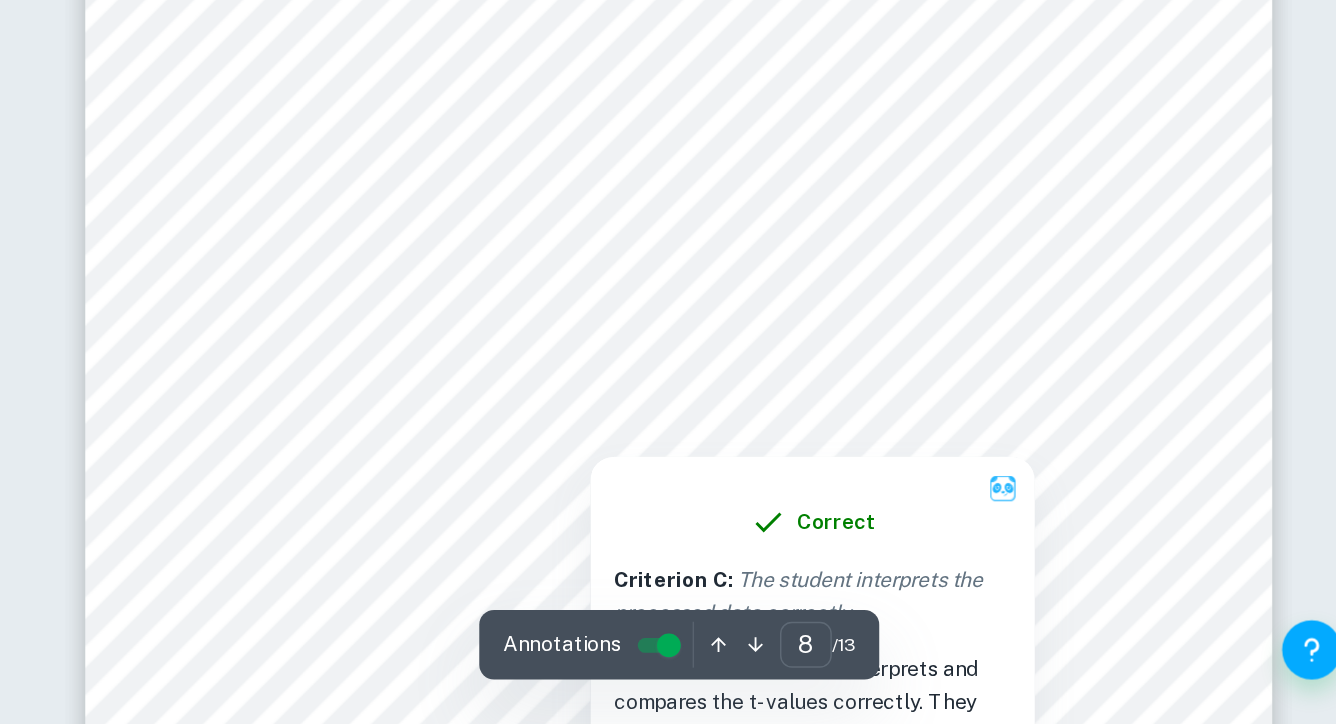 scroll, scrollTop: 8226, scrollLeft: 0, axis: vertical 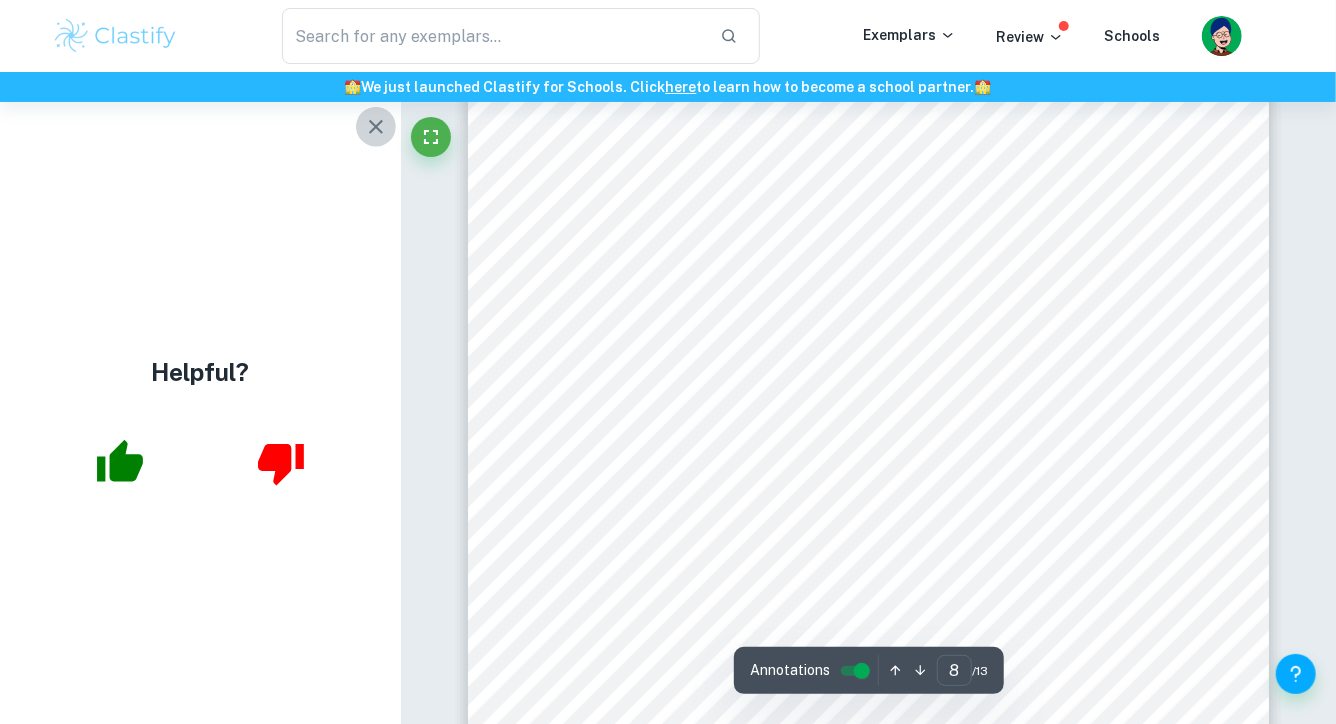 click 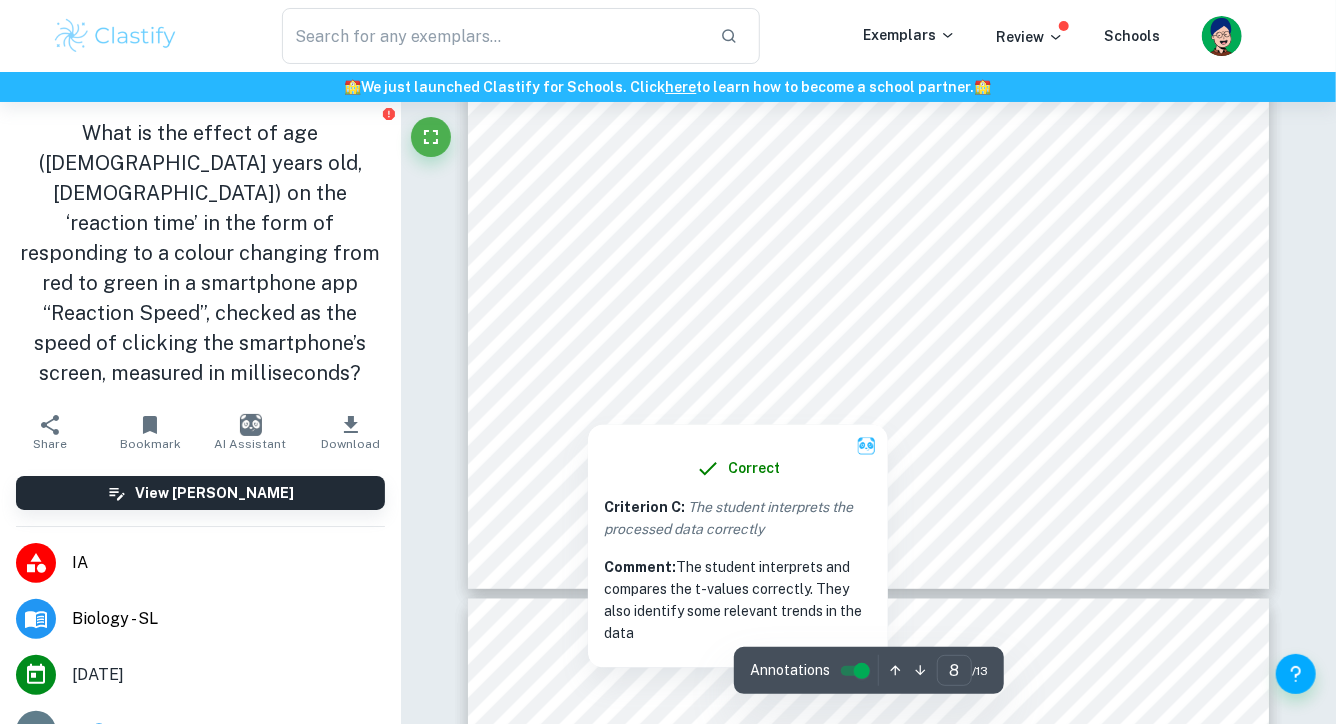 scroll, scrollTop: 8801, scrollLeft: 0, axis: vertical 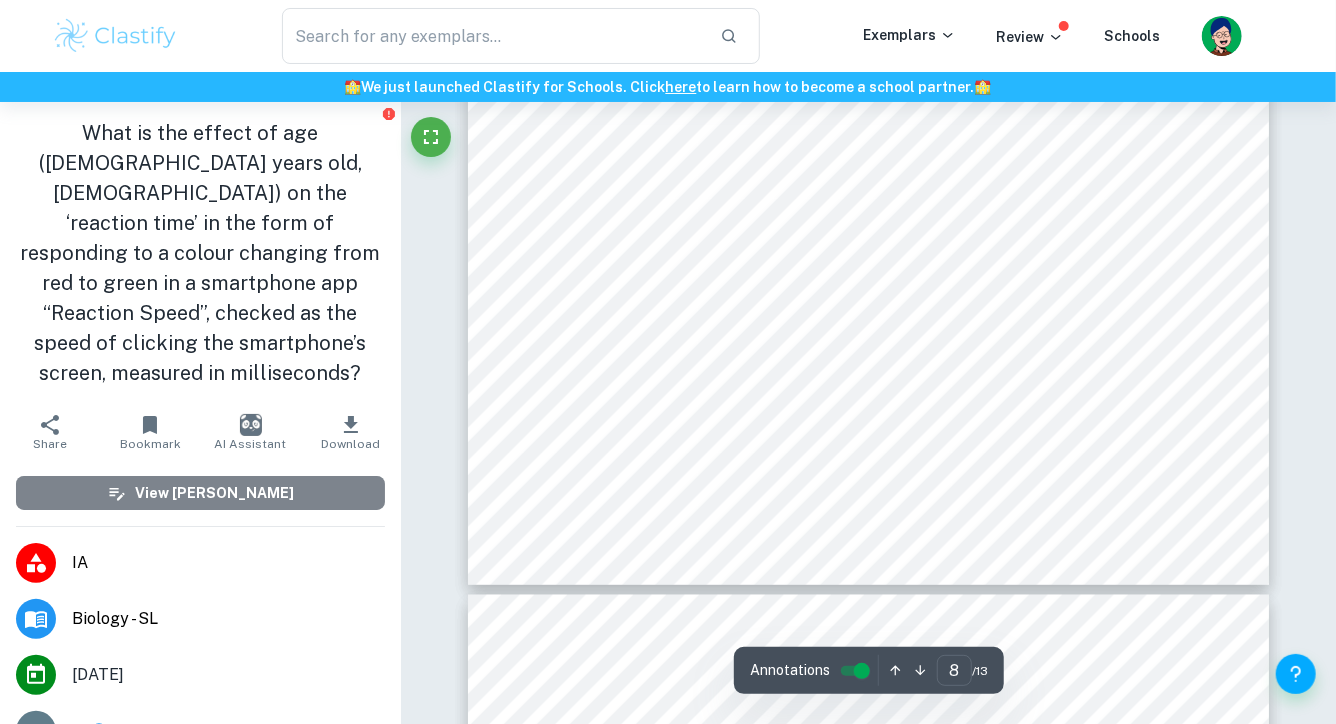 click on "View [PERSON_NAME]" at bounding box center (214, 493) 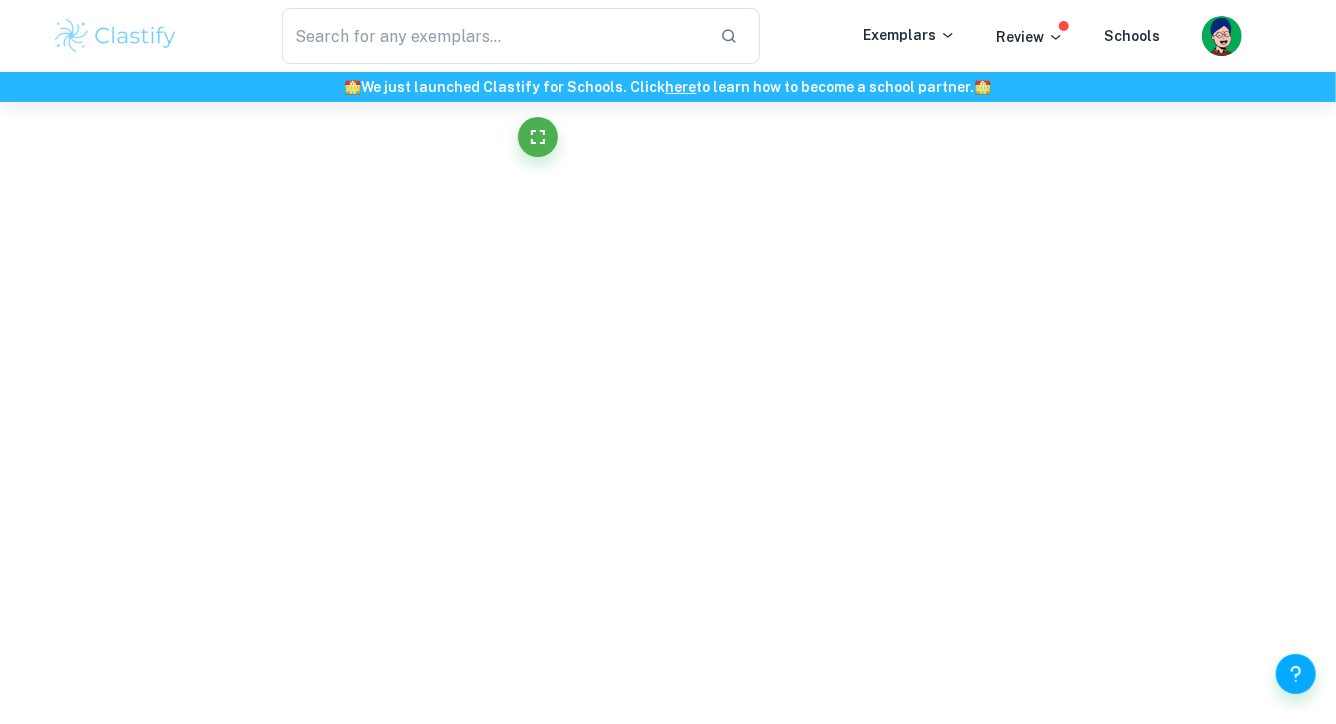 scroll, scrollTop: 8740, scrollLeft: 0, axis: vertical 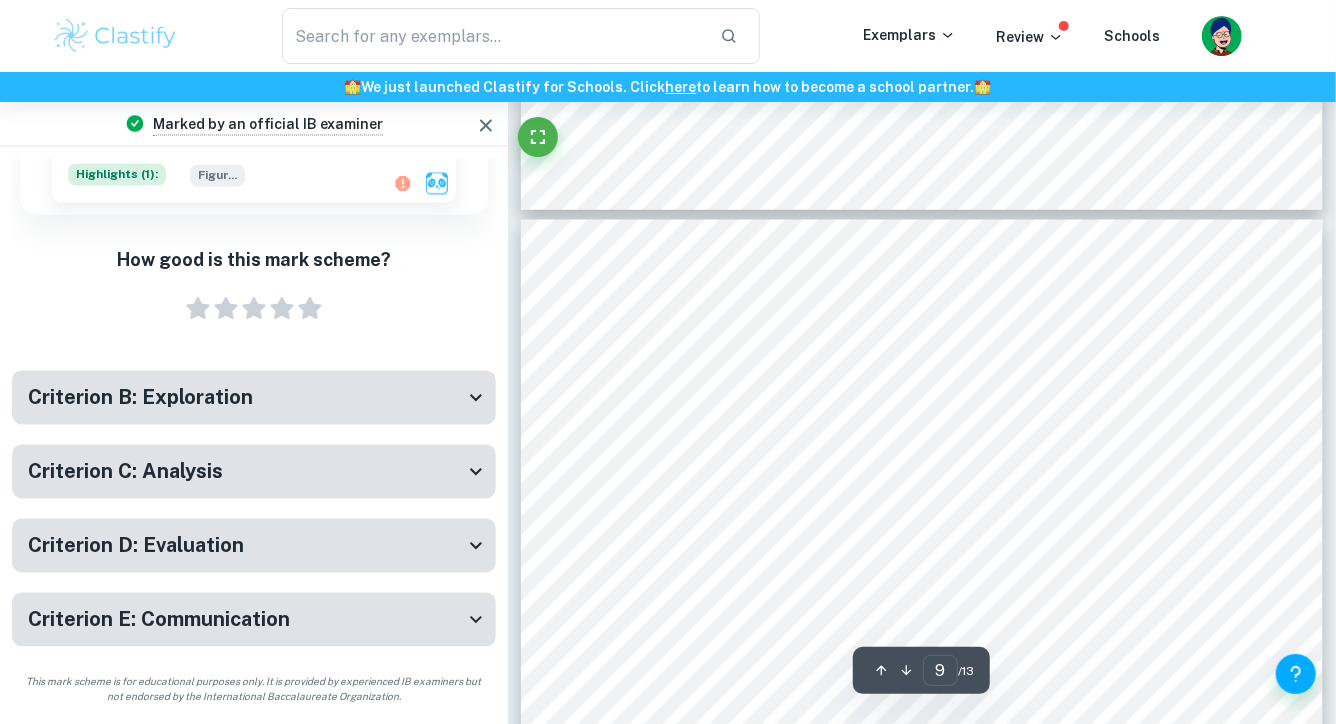 click on "Criterion C: Analysis" at bounding box center [125, 472] 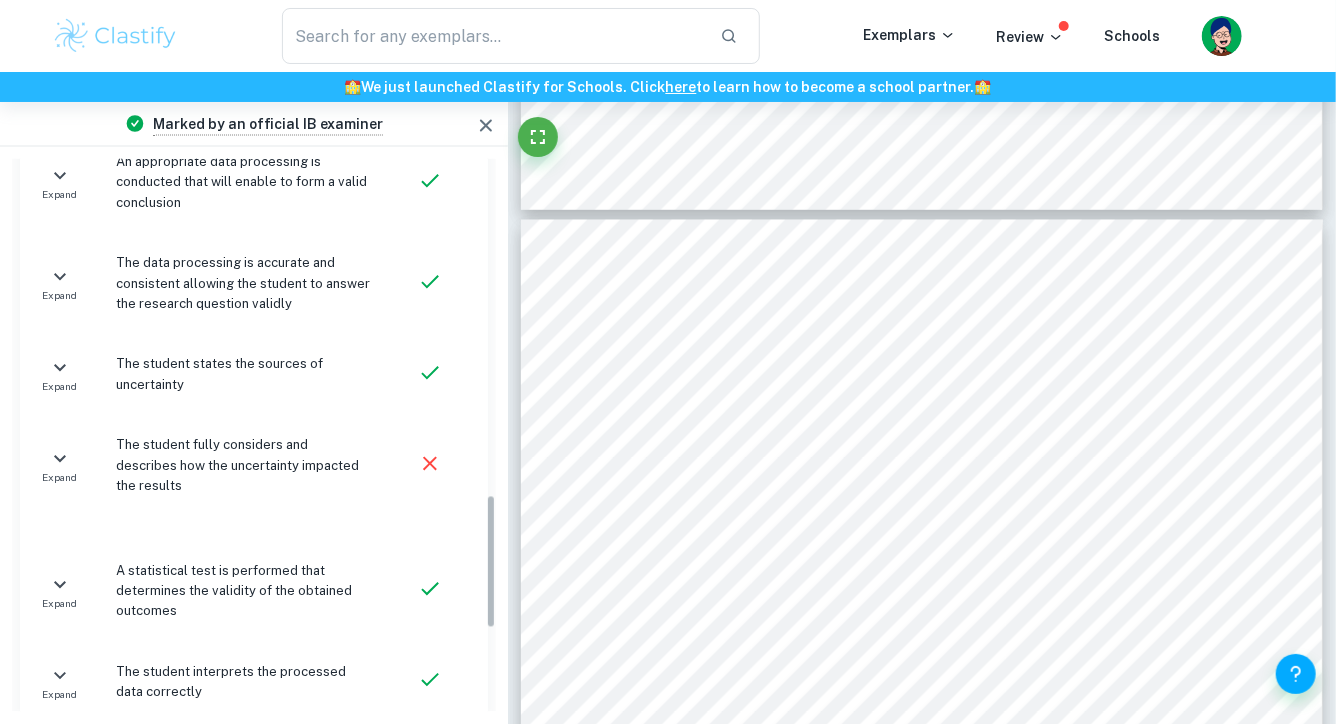 scroll, scrollTop: 1393, scrollLeft: 0, axis: vertical 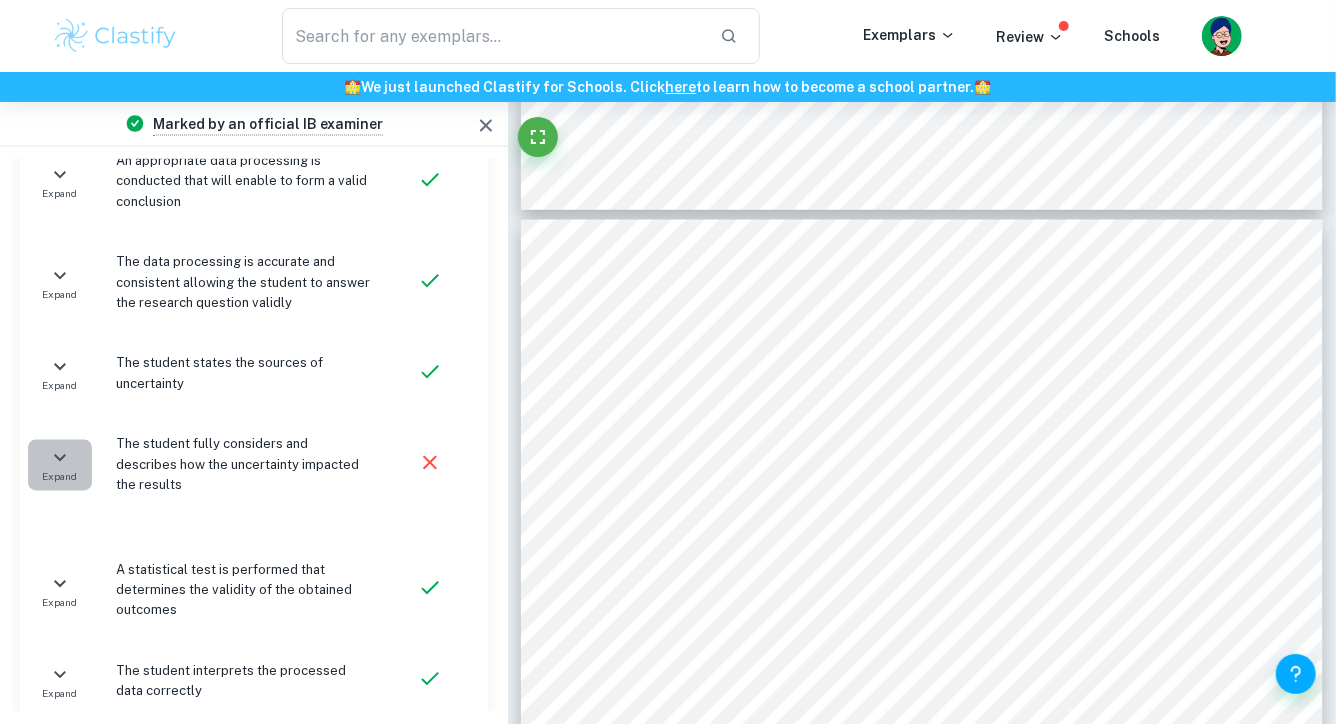 click on "Expand" at bounding box center (60, 477) 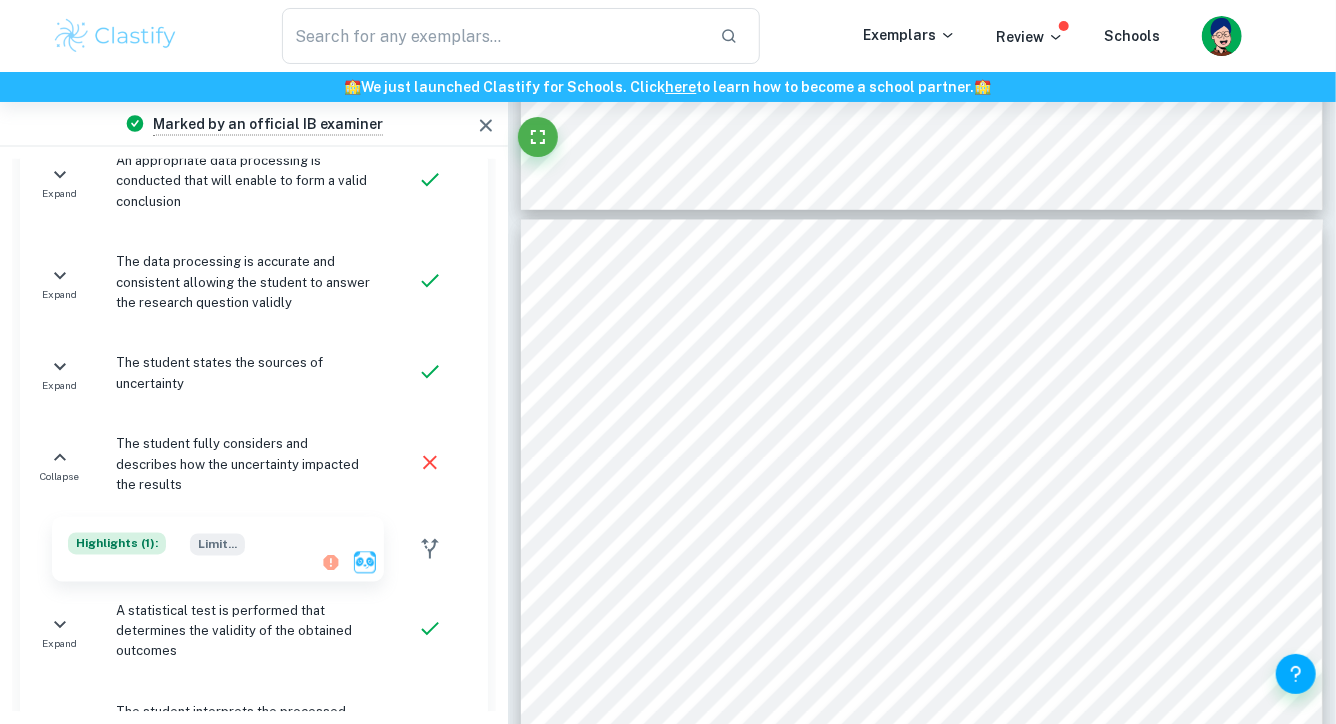 click on "Highlights ( 1 ):" at bounding box center [117, 544] 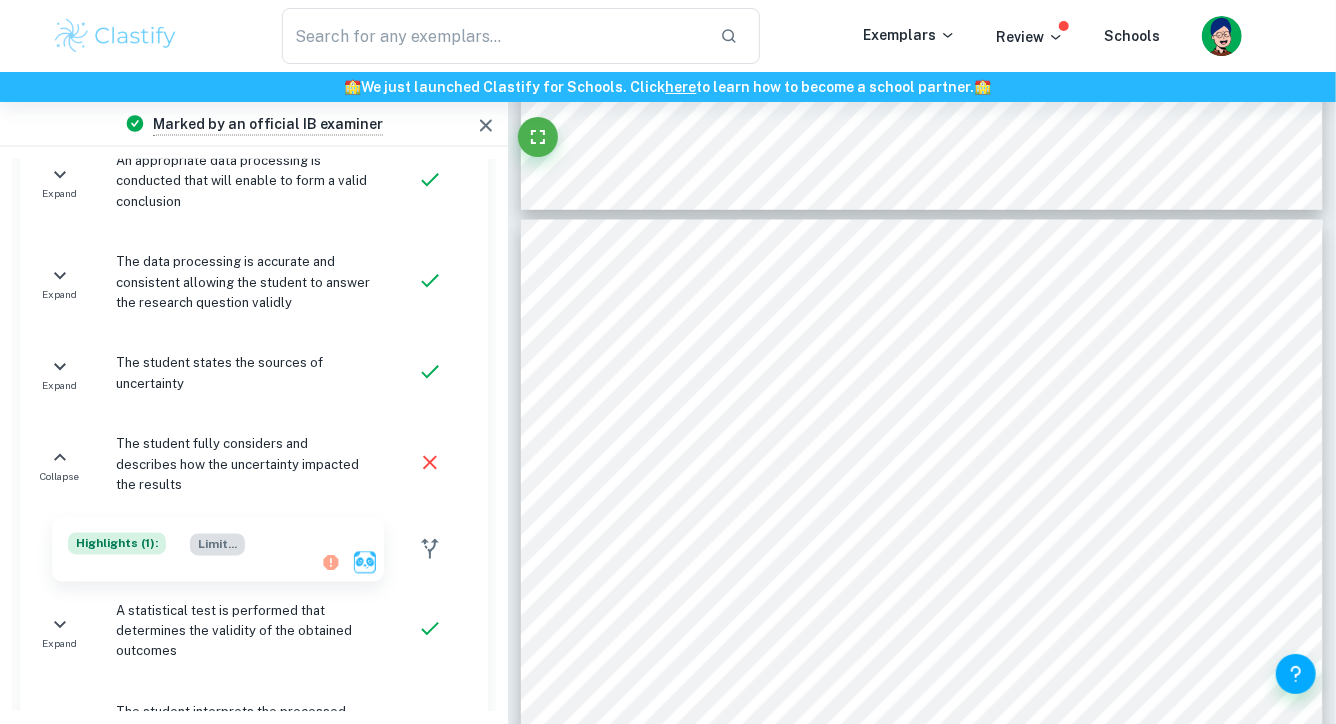 click on "Limit ..." at bounding box center (217, 545) 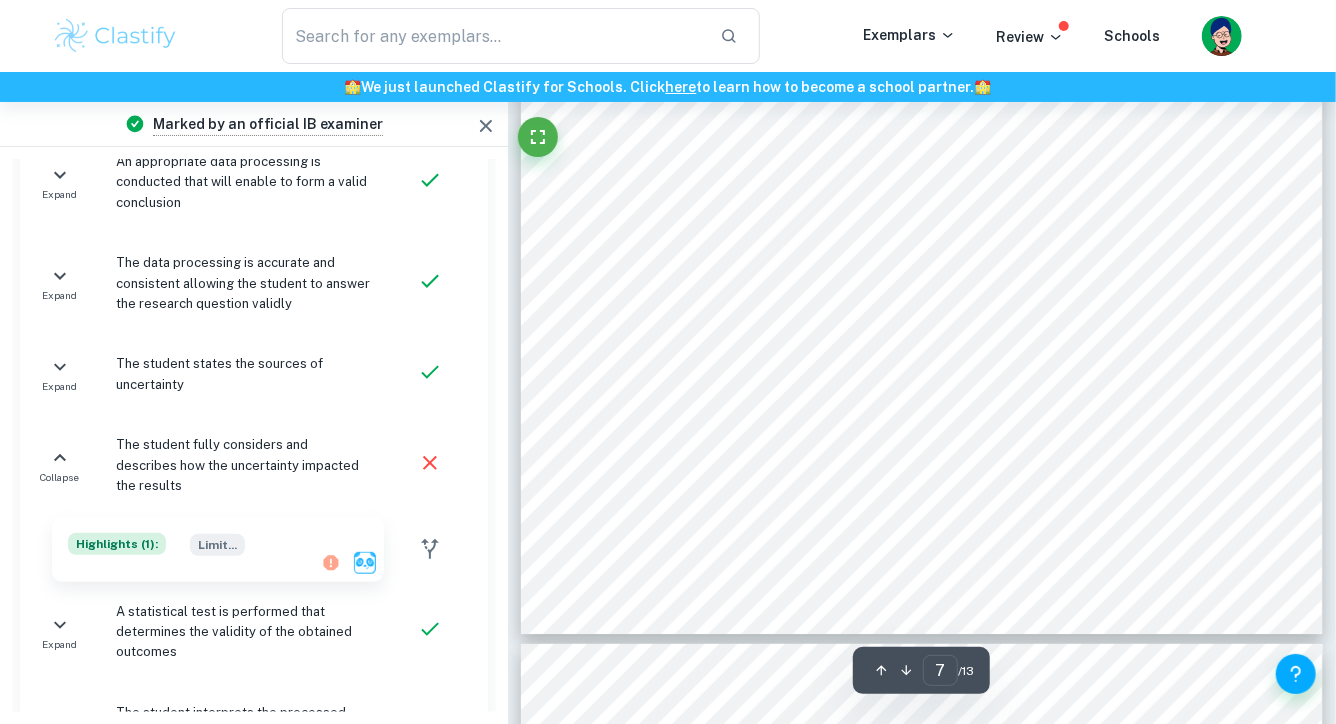 scroll, scrollTop: 7480, scrollLeft: 0, axis: vertical 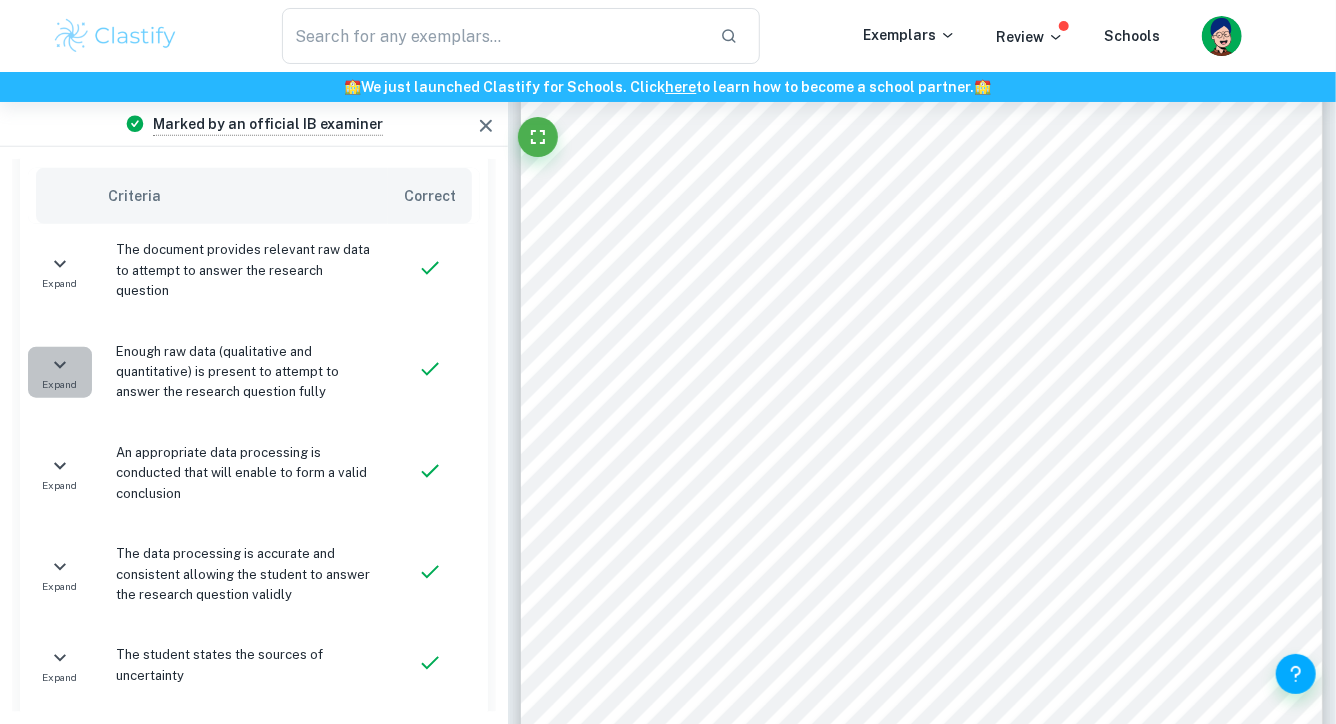 click 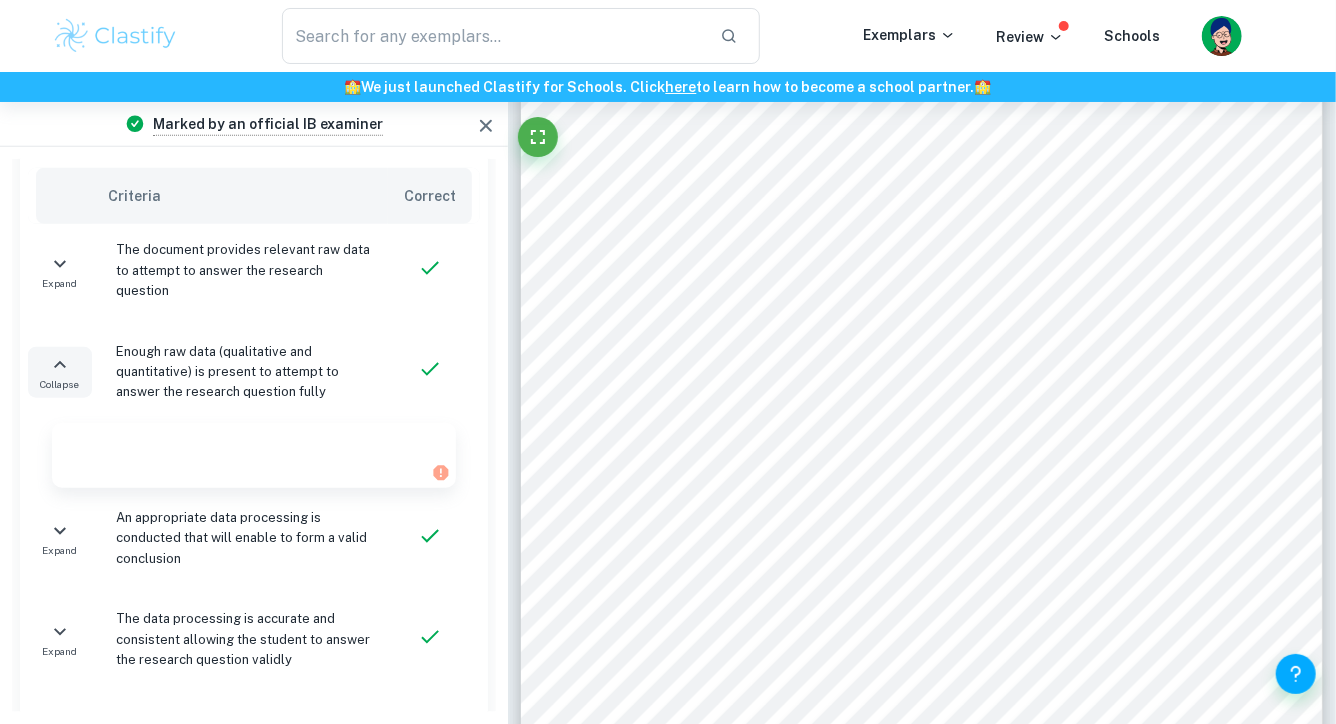 click 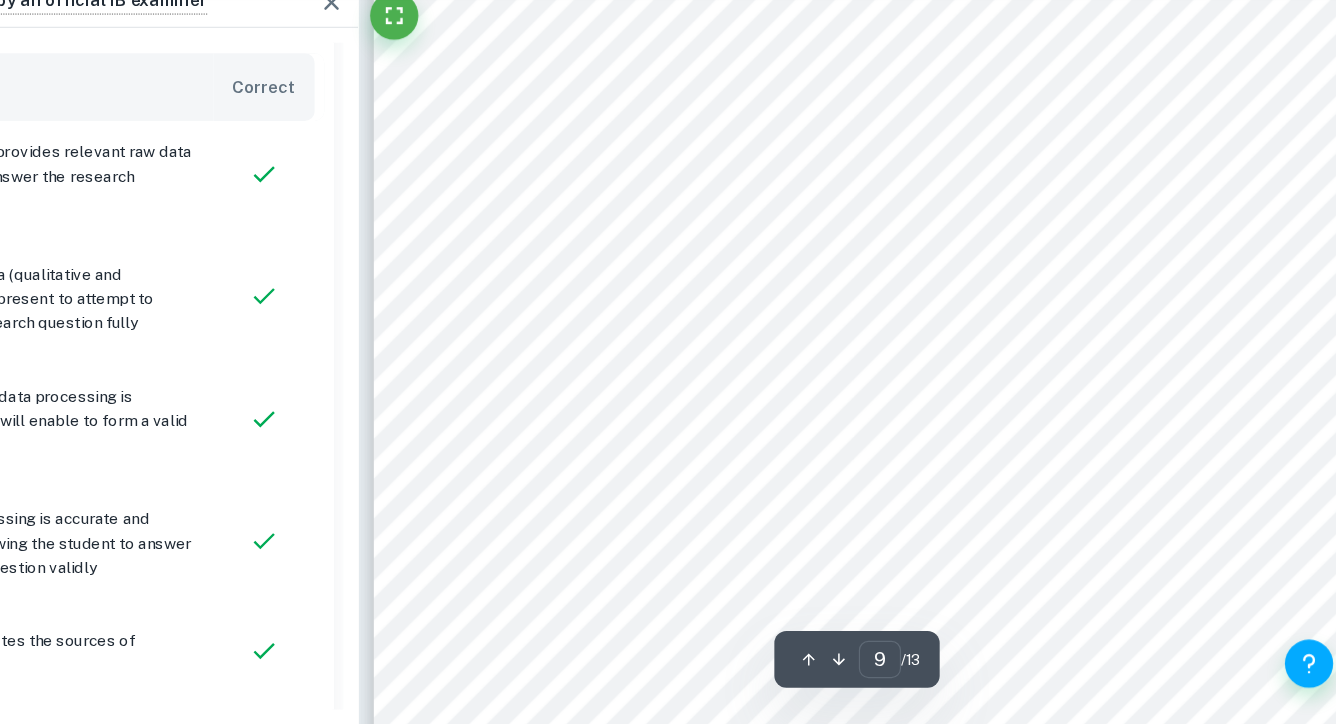 scroll, scrollTop: 9209, scrollLeft: 0, axis: vertical 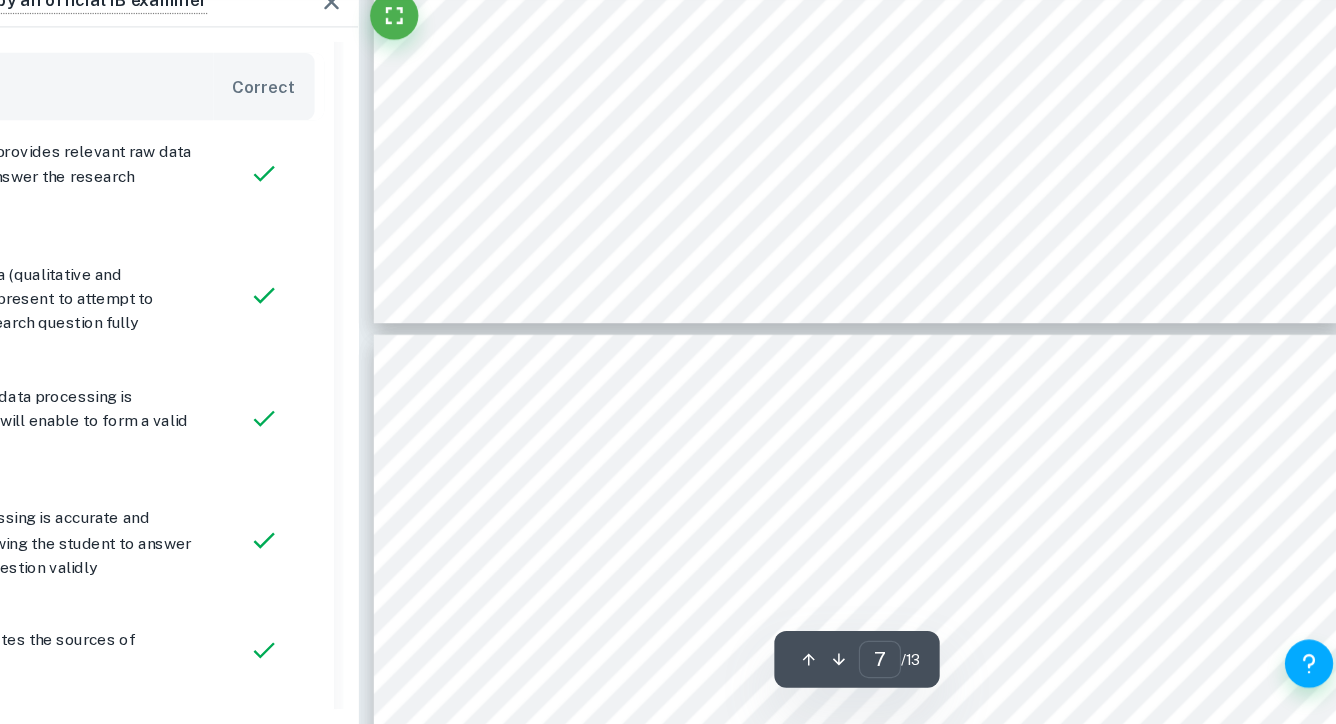 type on "8" 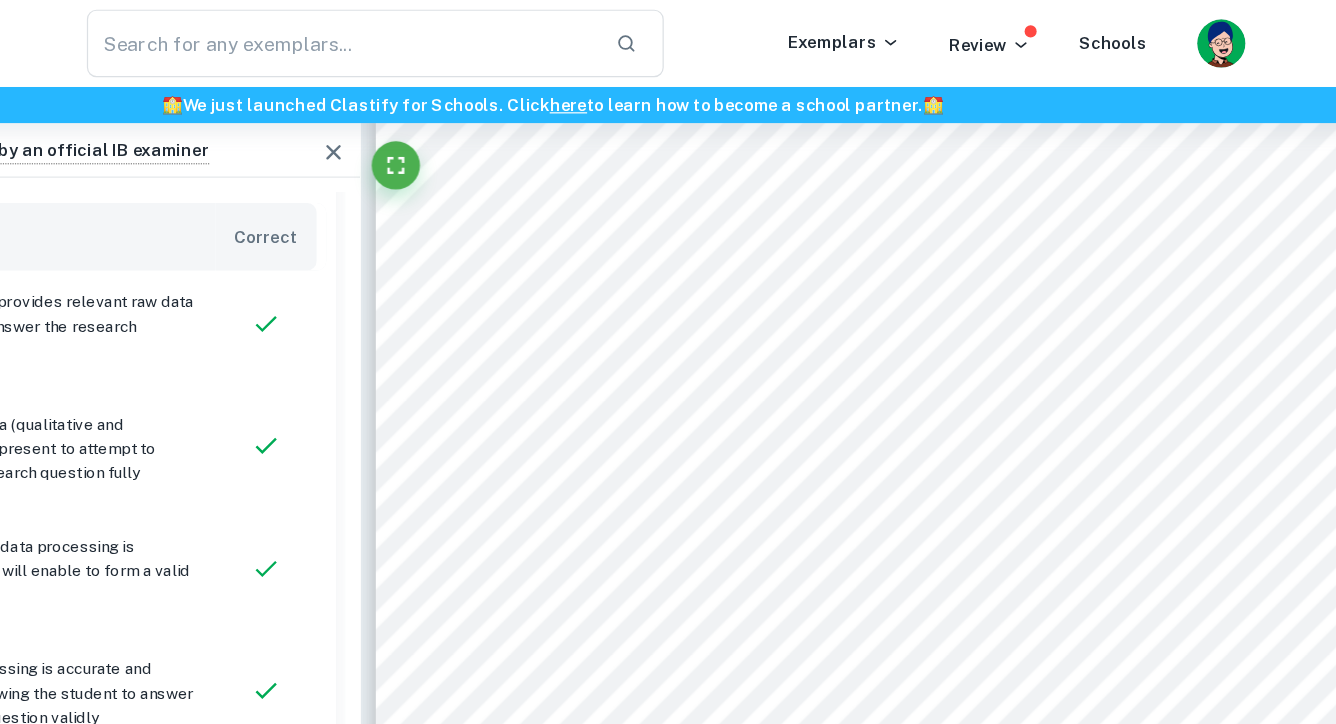 scroll, scrollTop: 8192, scrollLeft: 0, axis: vertical 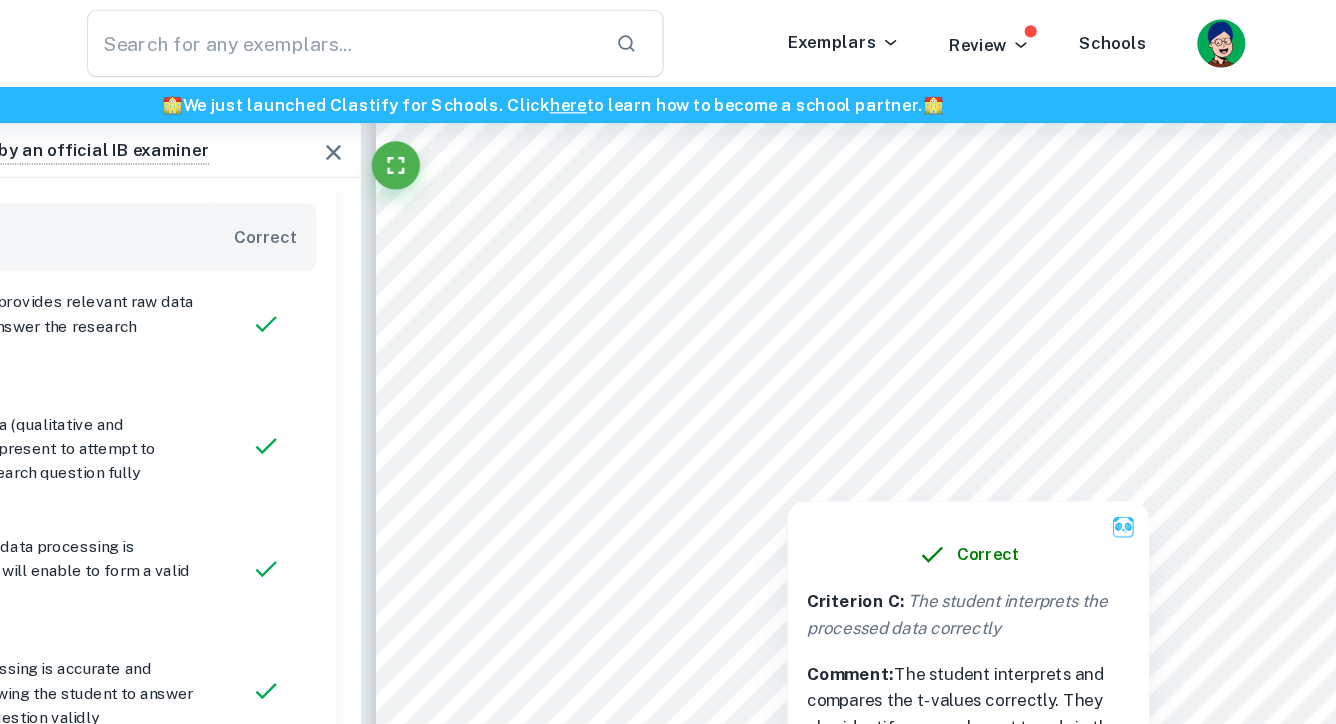 type 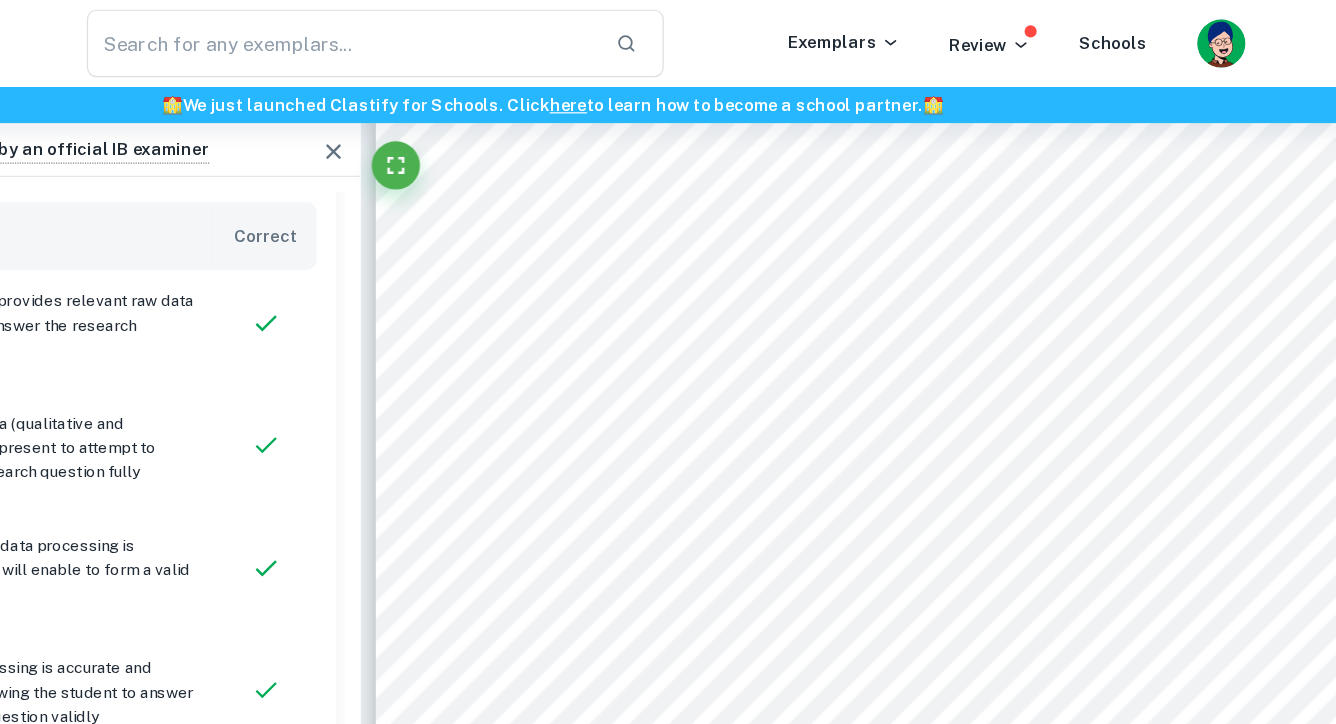 scroll, scrollTop: 8065, scrollLeft: 0, axis: vertical 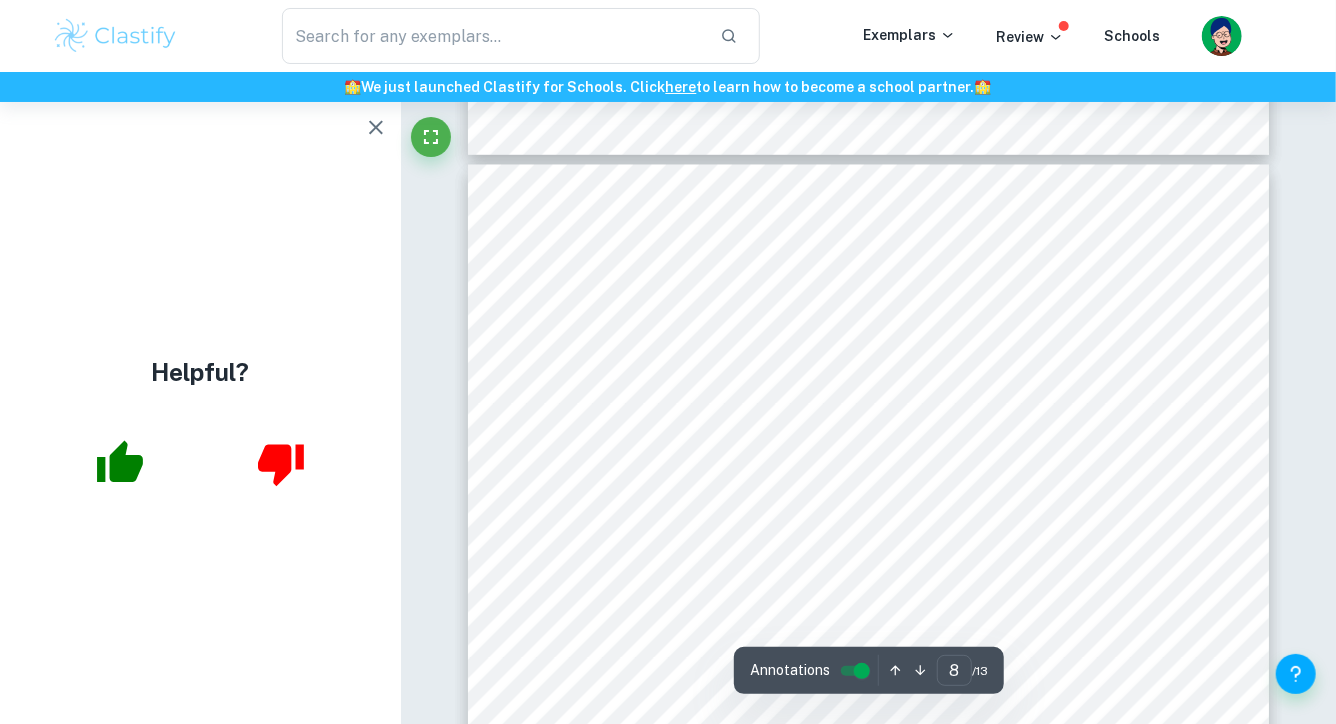 type on "9" 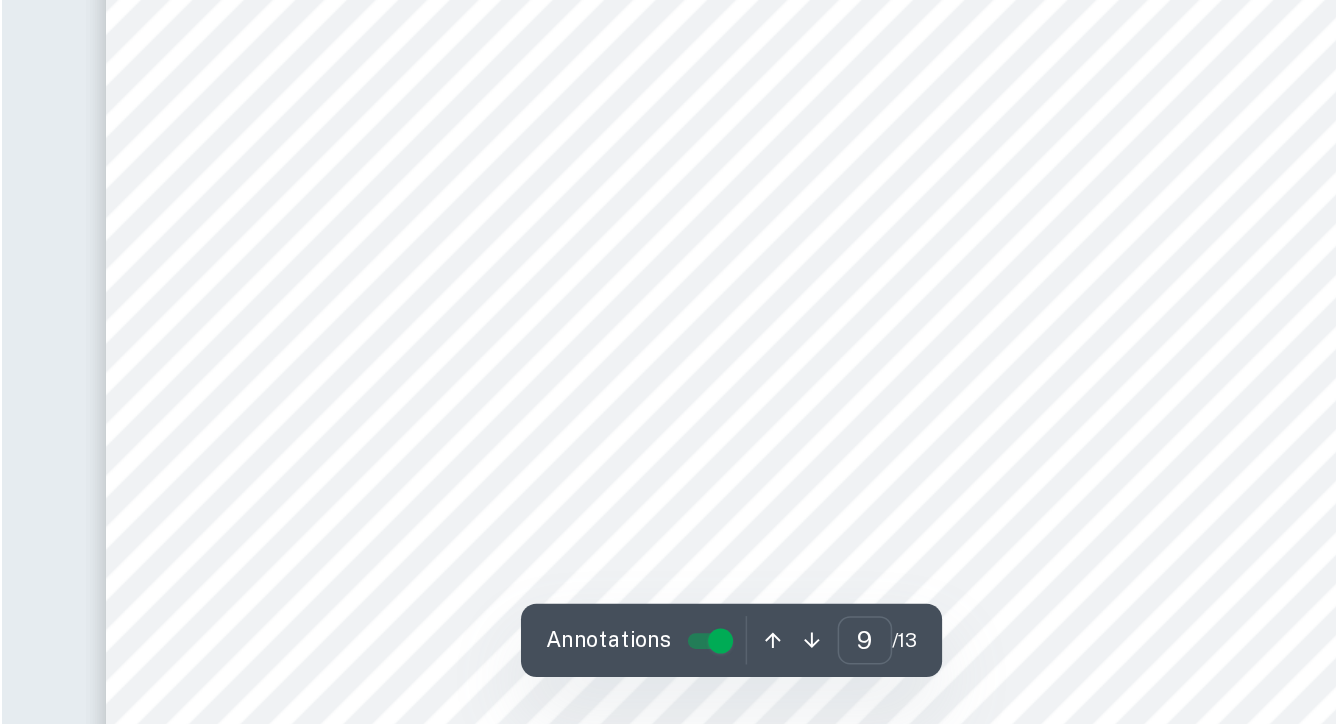 scroll, scrollTop: 9544, scrollLeft: 0, axis: vertical 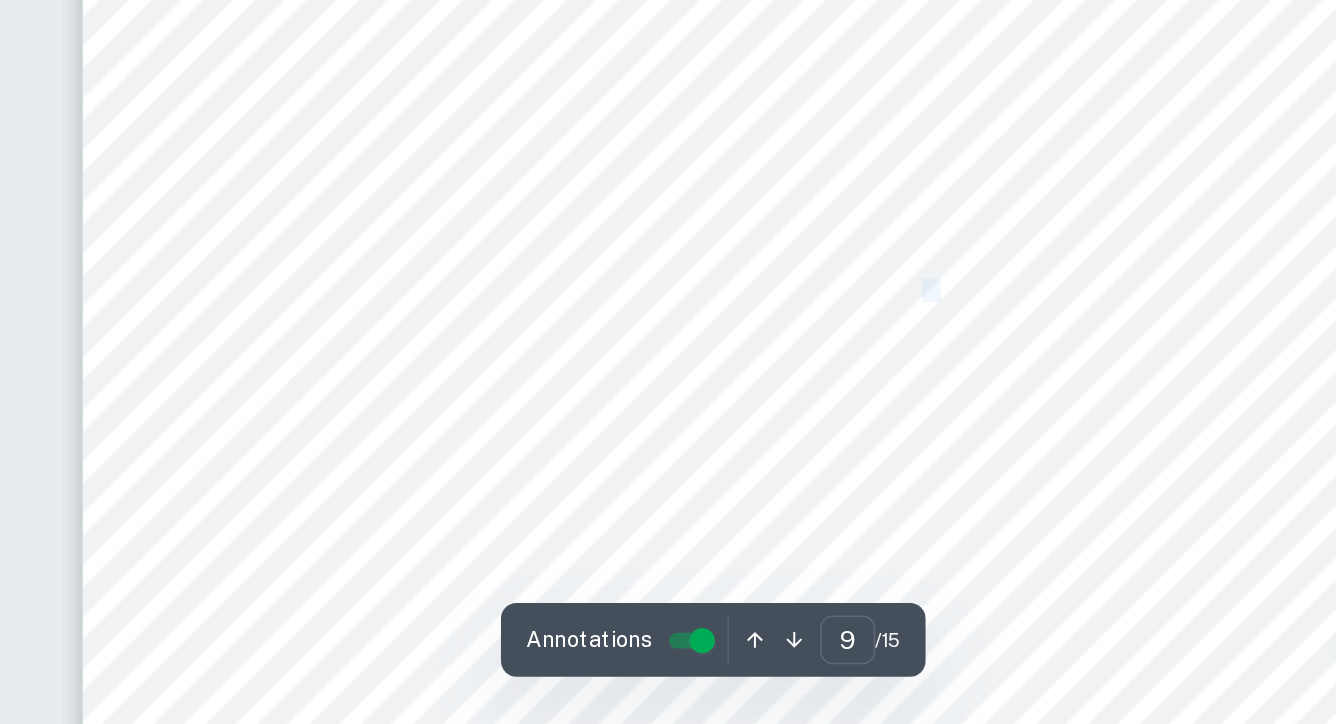 drag, startPoint x: 1003, startPoint y: 448, endPoint x: 1015, endPoint y: 449, distance: 12.0415945 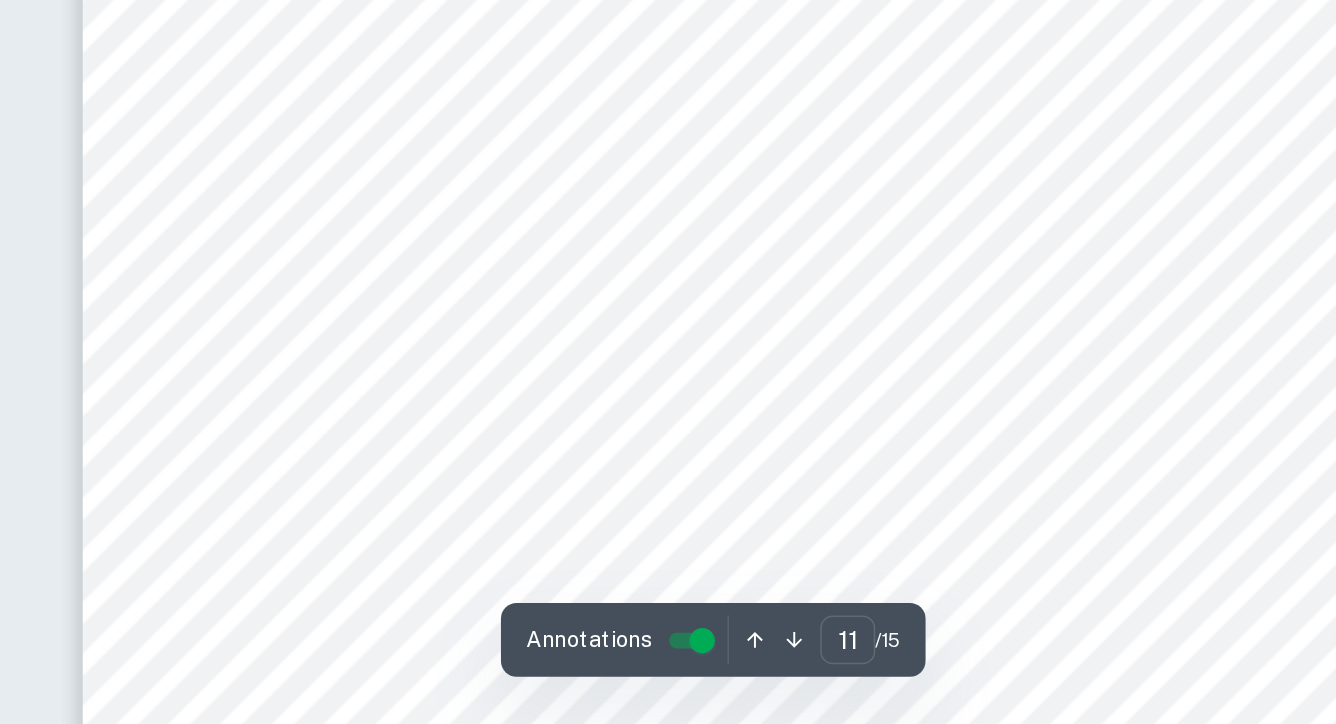 scroll, scrollTop: 11452, scrollLeft: 0, axis: vertical 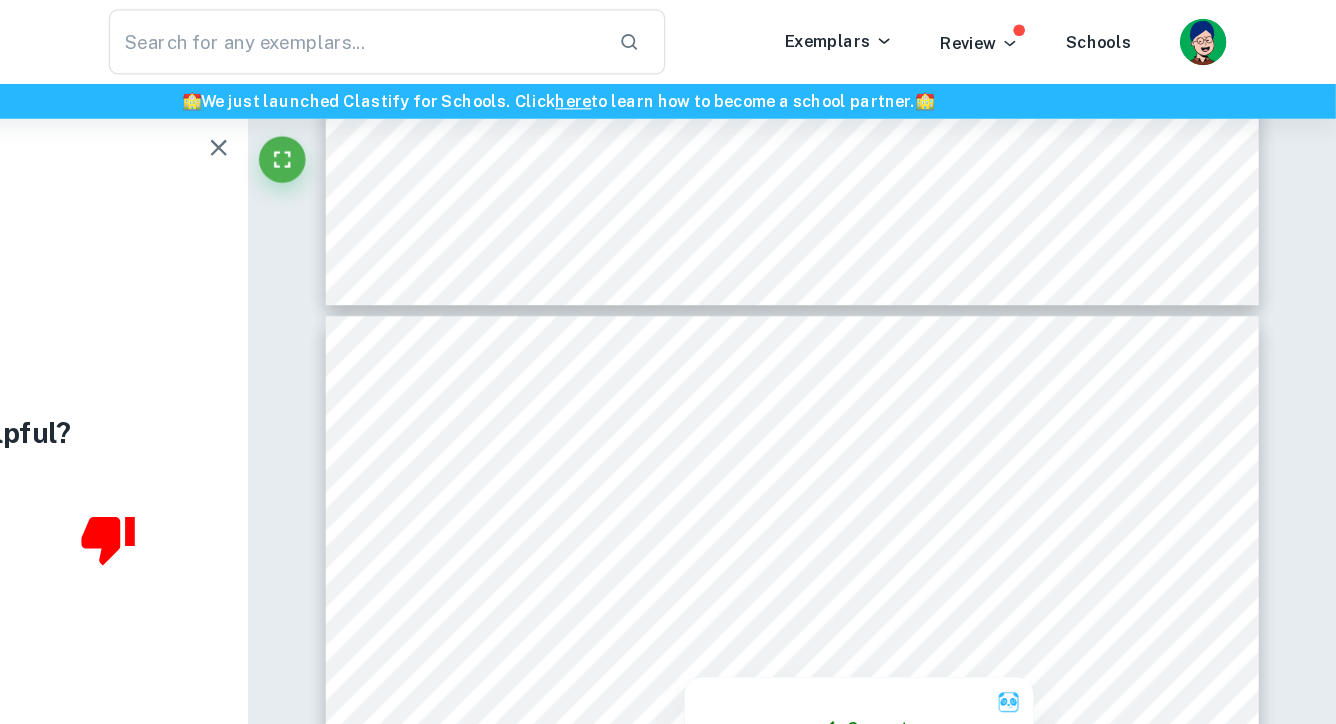 type on "10" 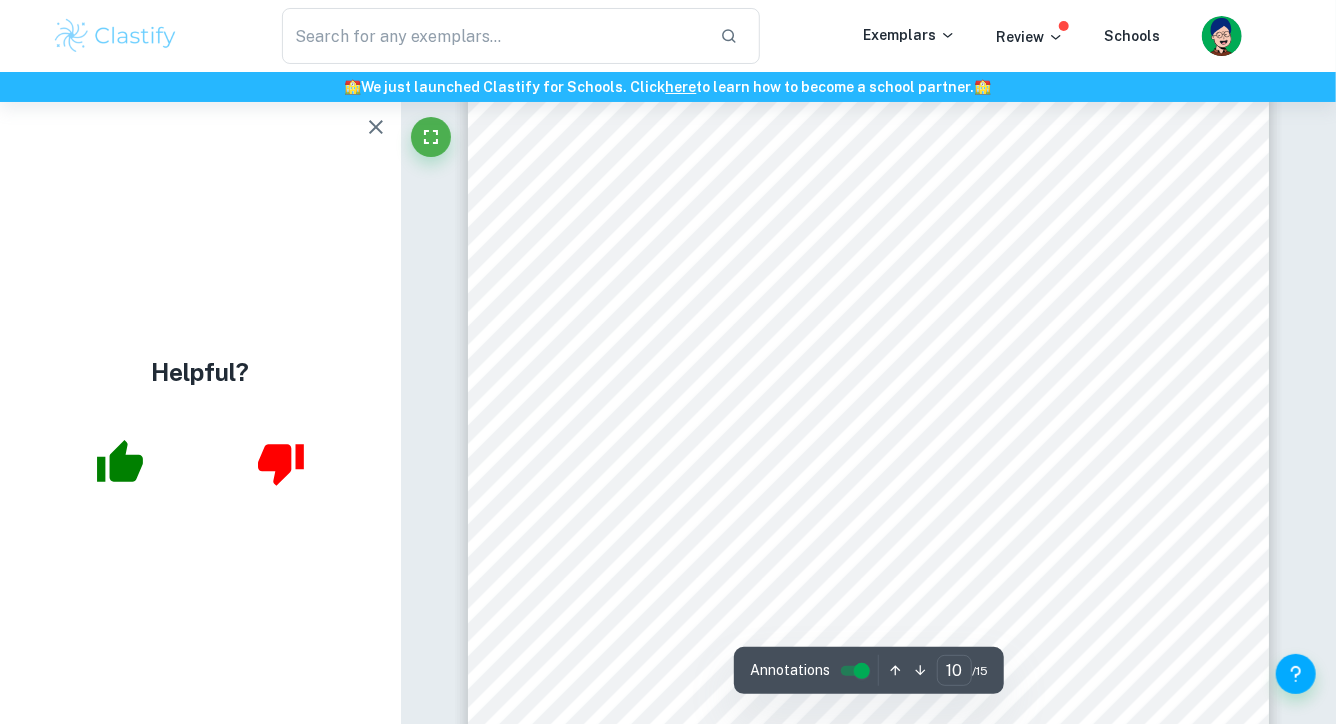scroll, scrollTop: 10706, scrollLeft: 0, axis: vertical 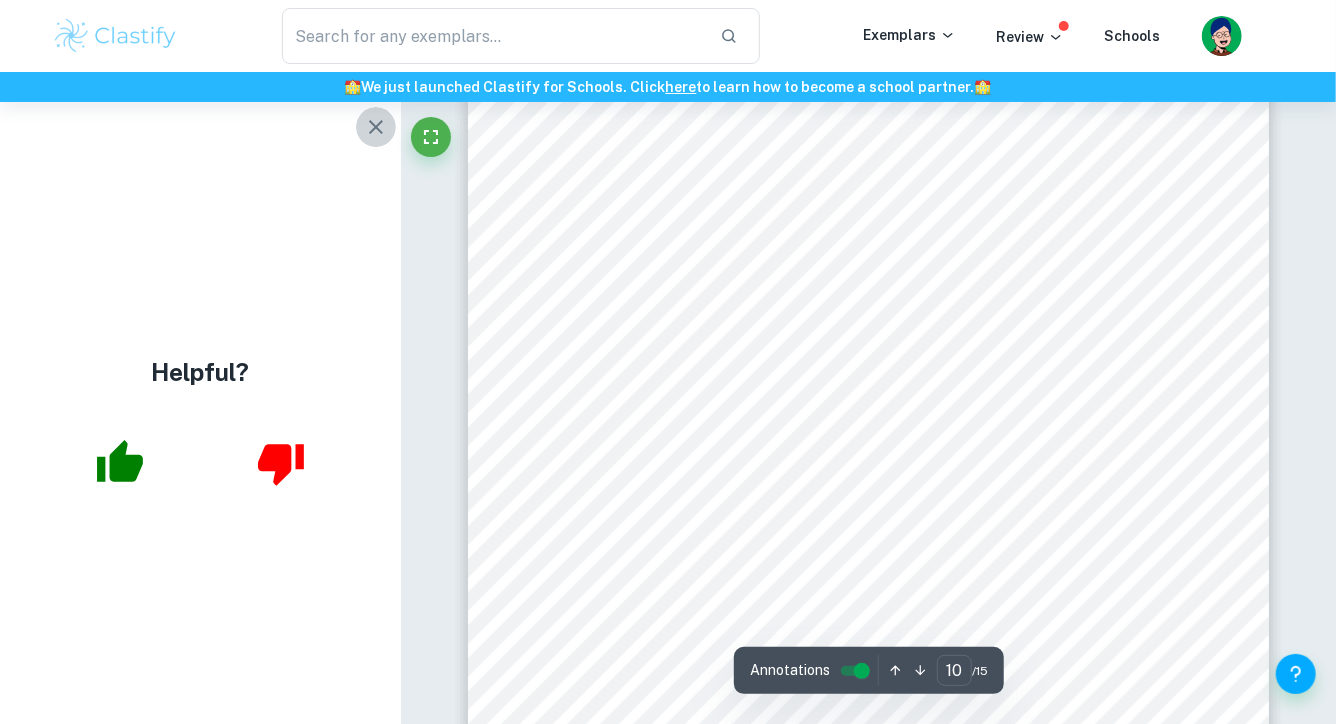 click 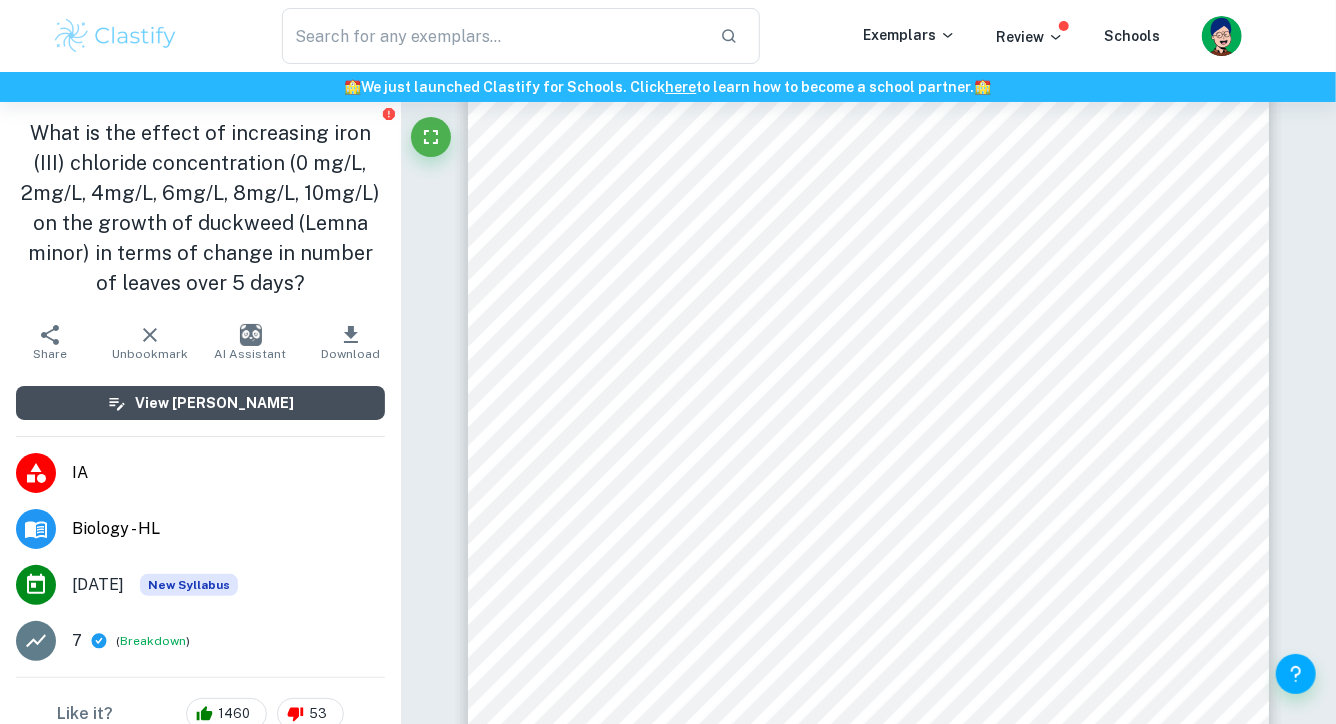 click on "View [PERSON_NAME]" at bounding box center [214, 403] 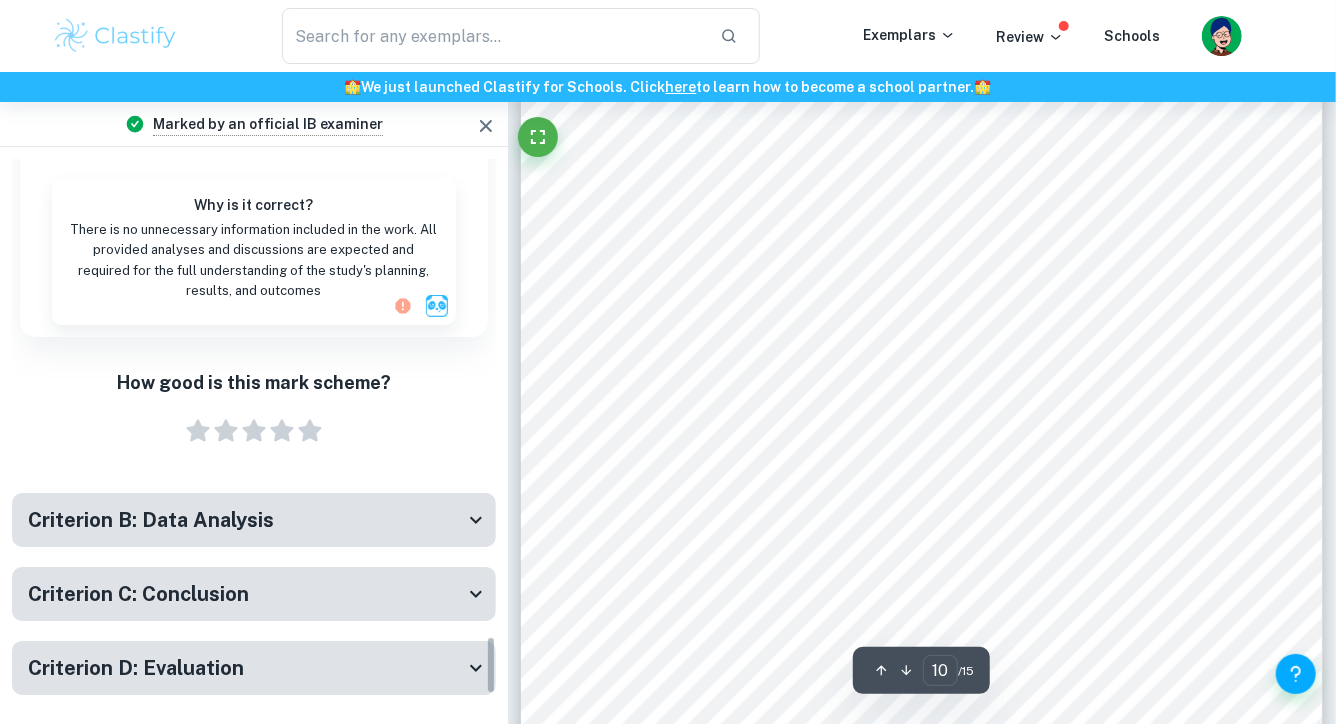 scroll, scrollTop: 4666, scrollLeft: 0, axis: vertical 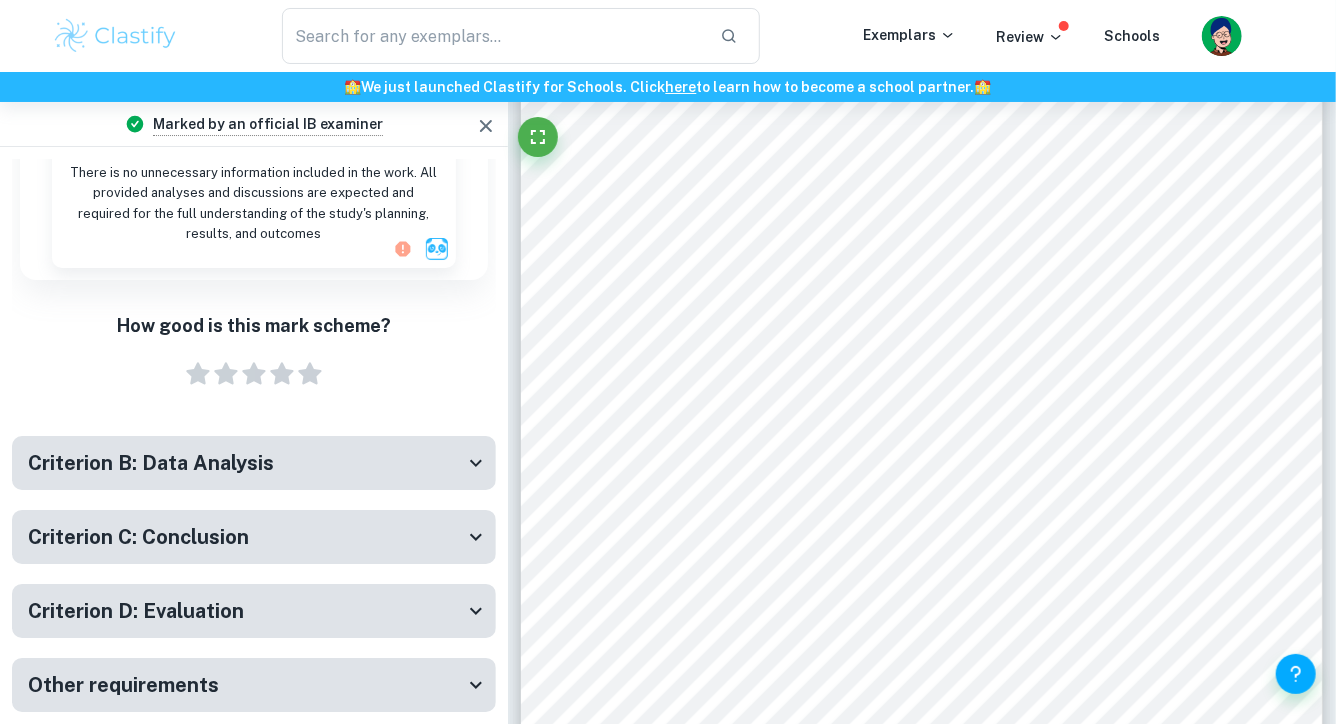 click on "Criterion C: Conclusion" at bounding box center (138, 537) 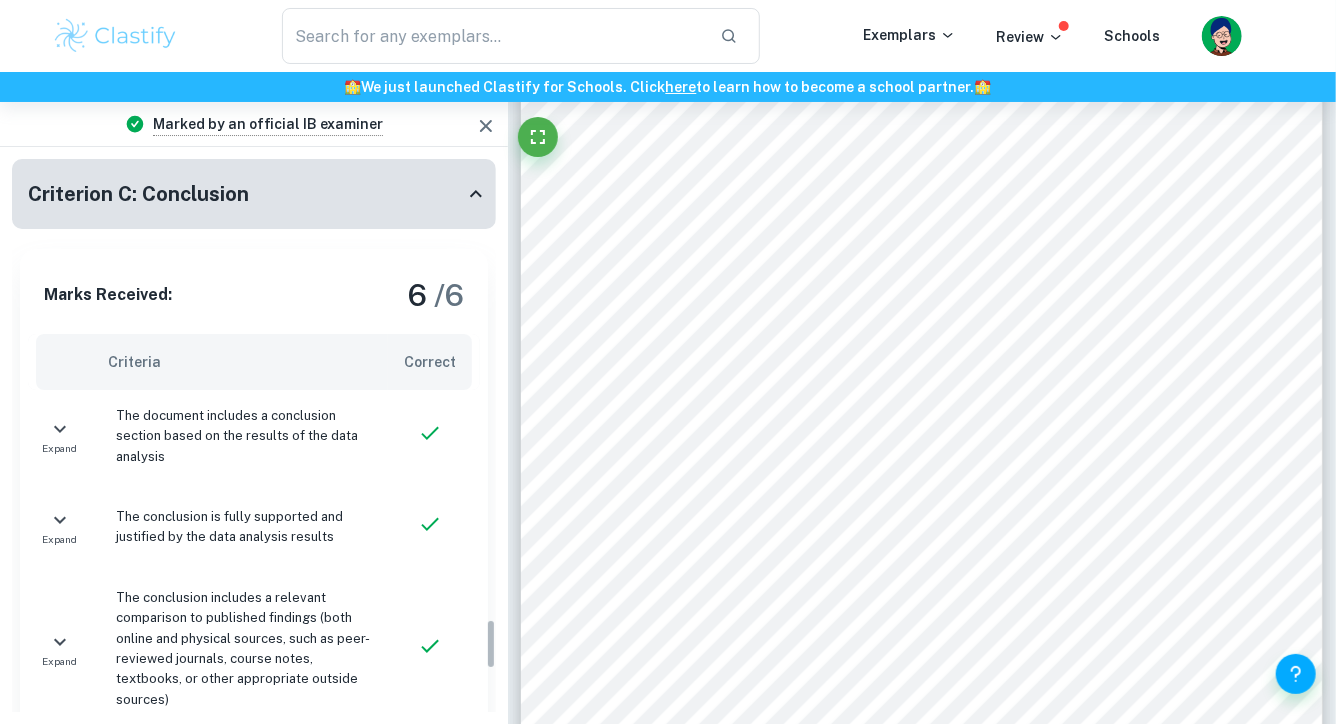 scroll, scrollTop: 5025, scrollLeft: 0, axis: vertical 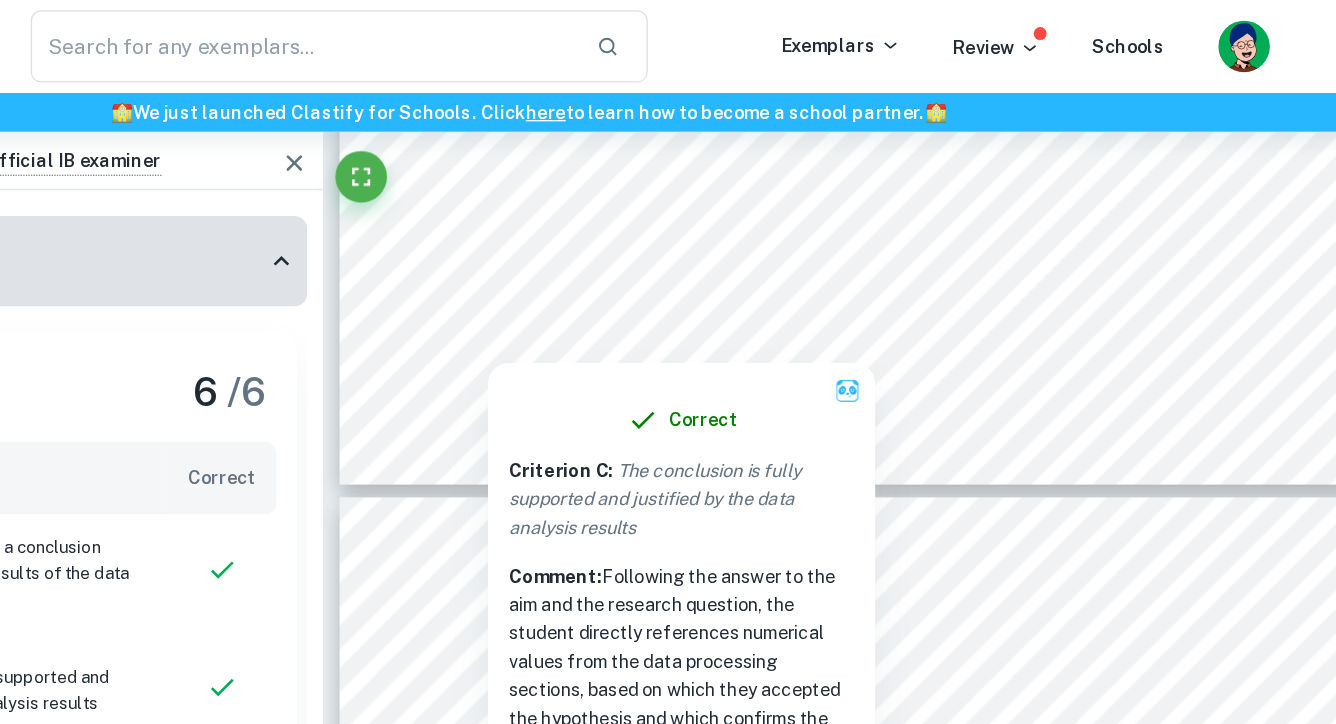 click at bounding box center (921, 210) 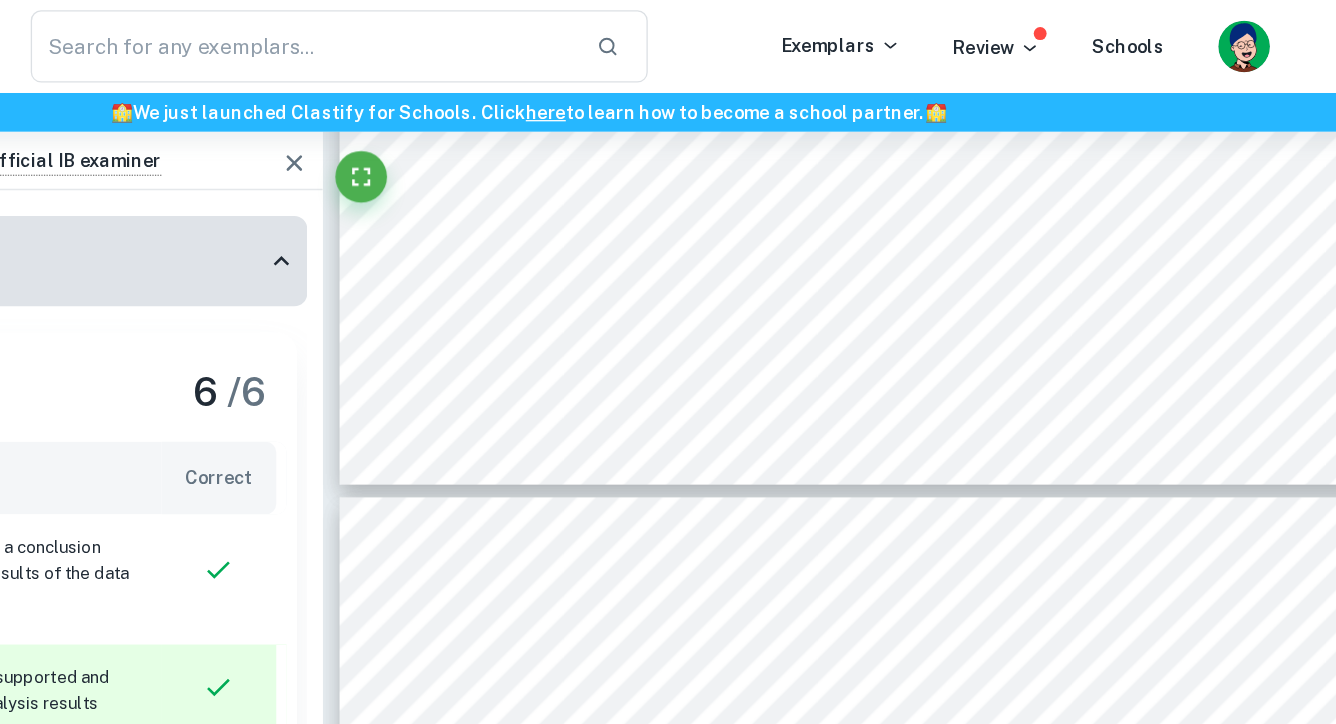 scroll, scrollTop: 5060, scrollLeft: 0, axis: vertical 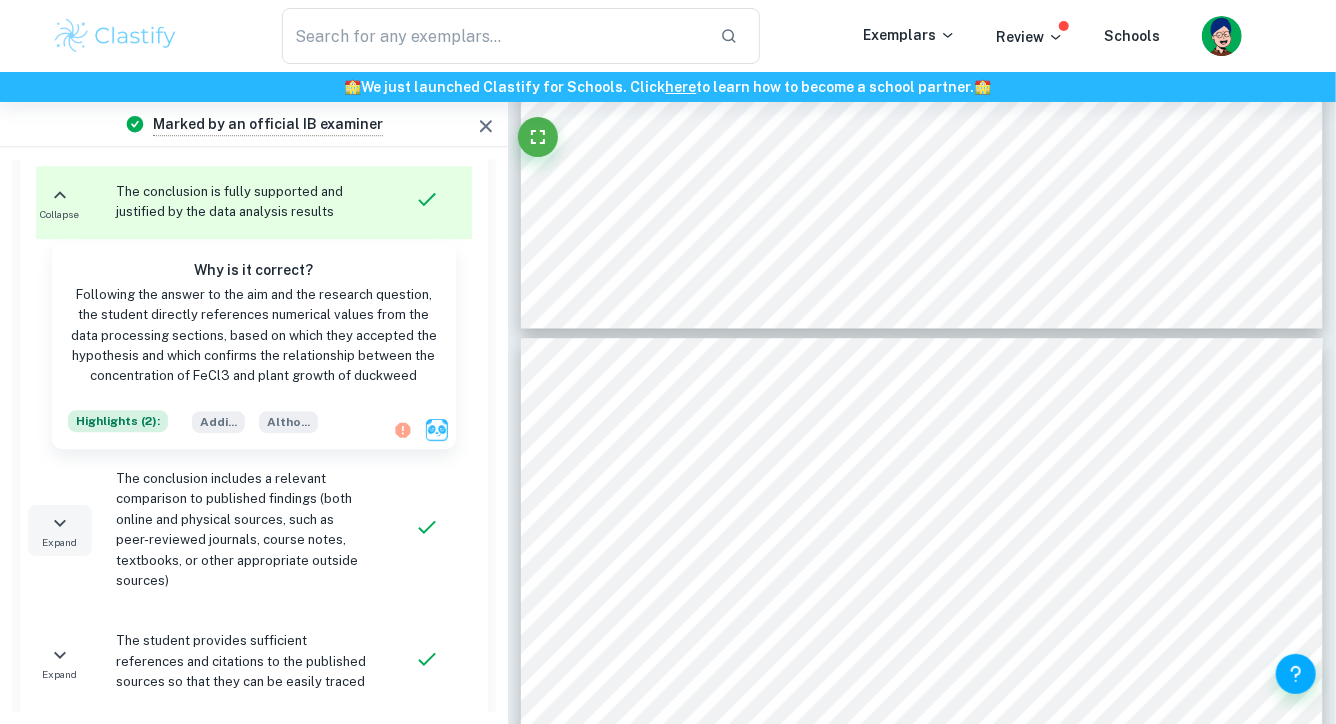 click 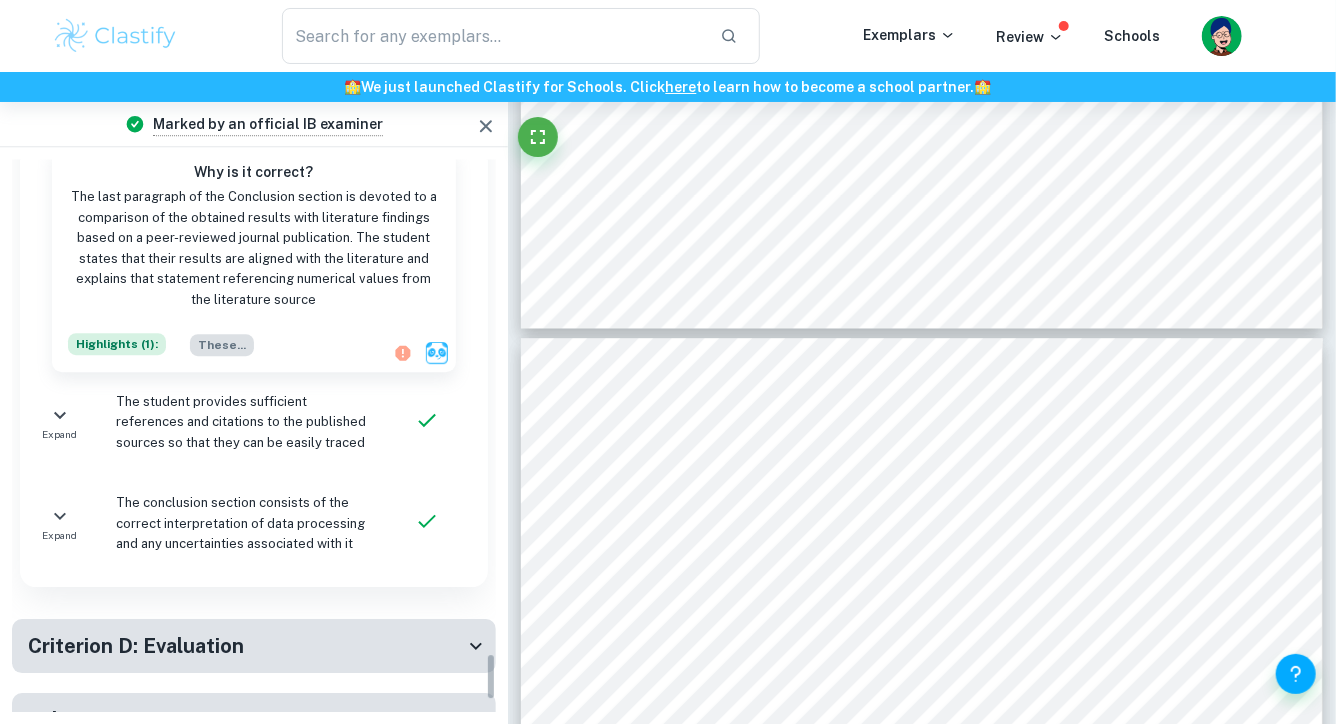 scroll, scrollTop: 5823, scrollLeft: 0, axis: vertical 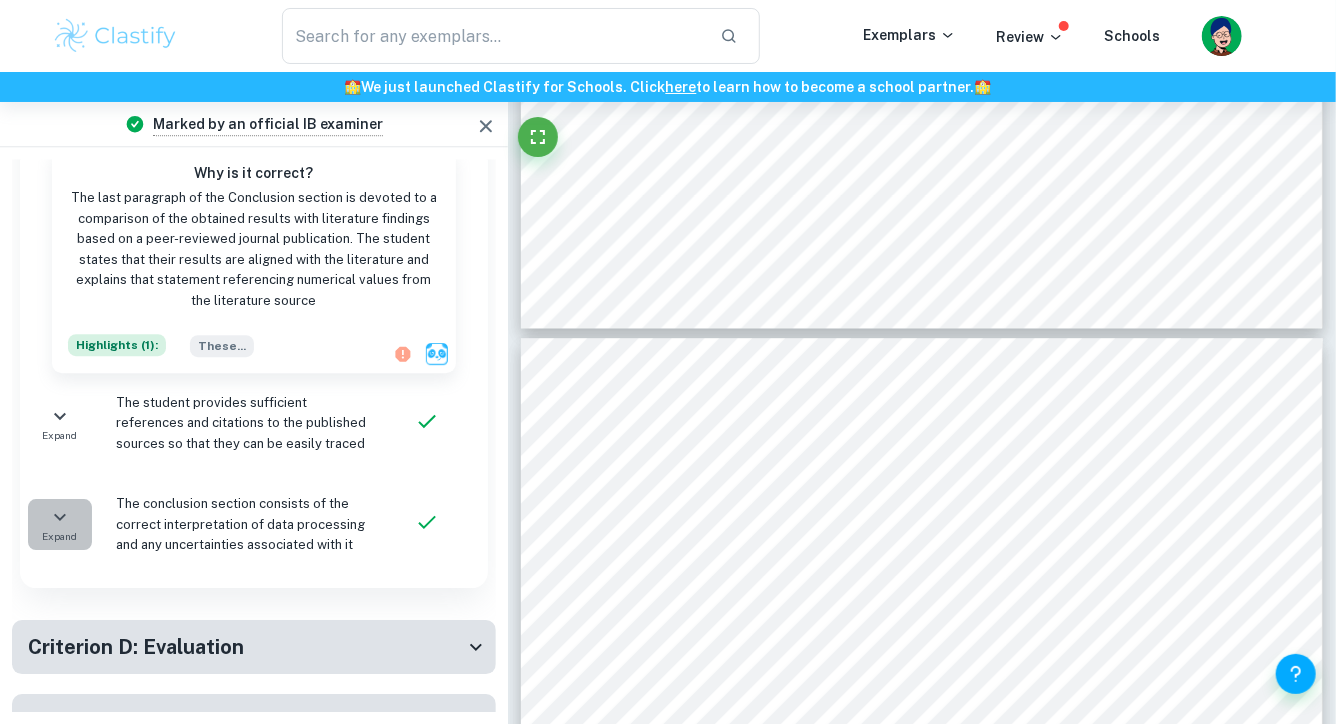 click 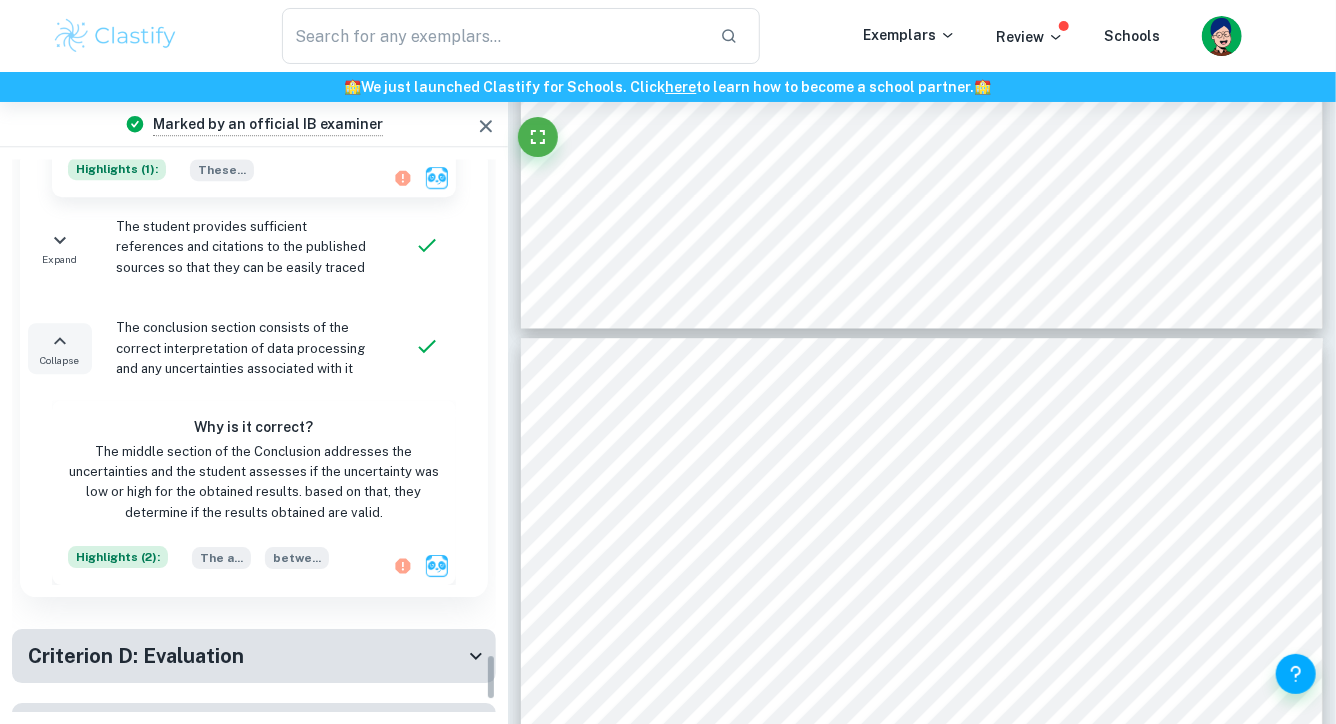 scroll, scrollTop: 6009, scrollLeft: 0, axis: vertical 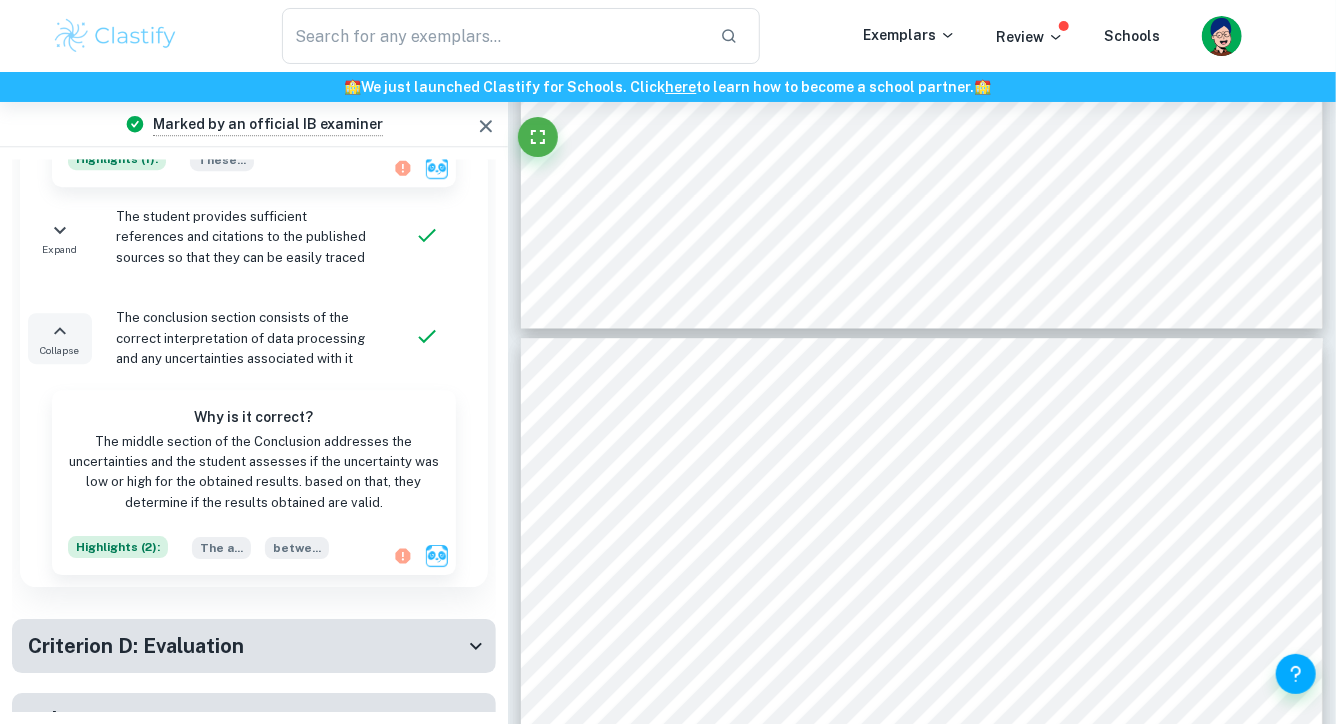 click on "Criterion D: Evaluation" at bounding box center (136, 646) 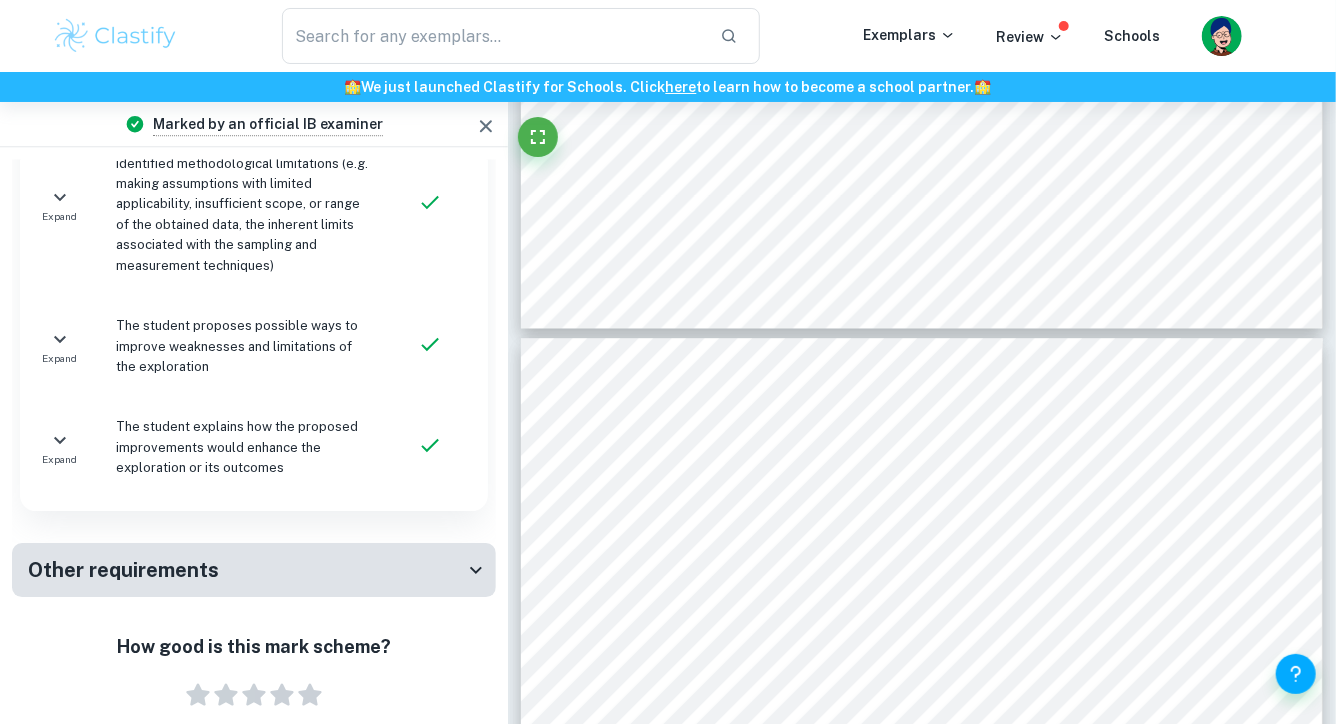 click on "Other requirements" at bounding box center (123, 570) 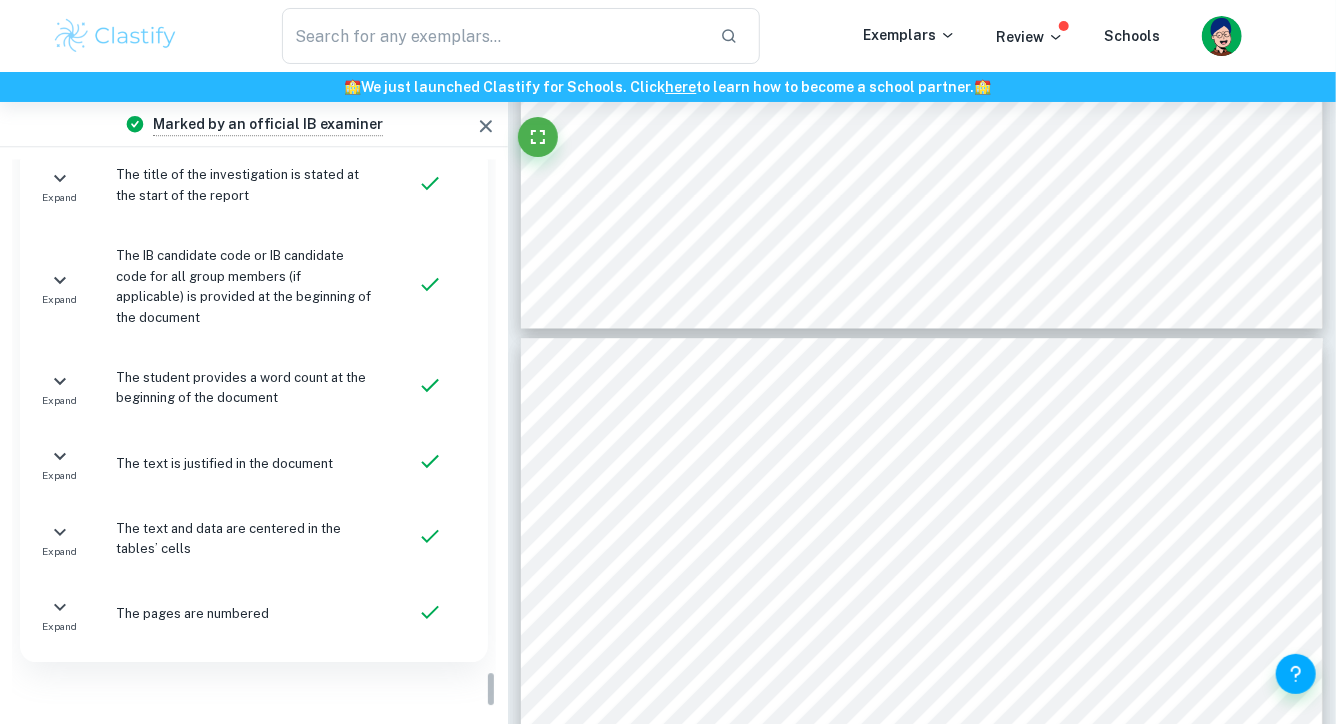 scroll, scrollTop: 7675, scrollLeft: 0, axis: vertical 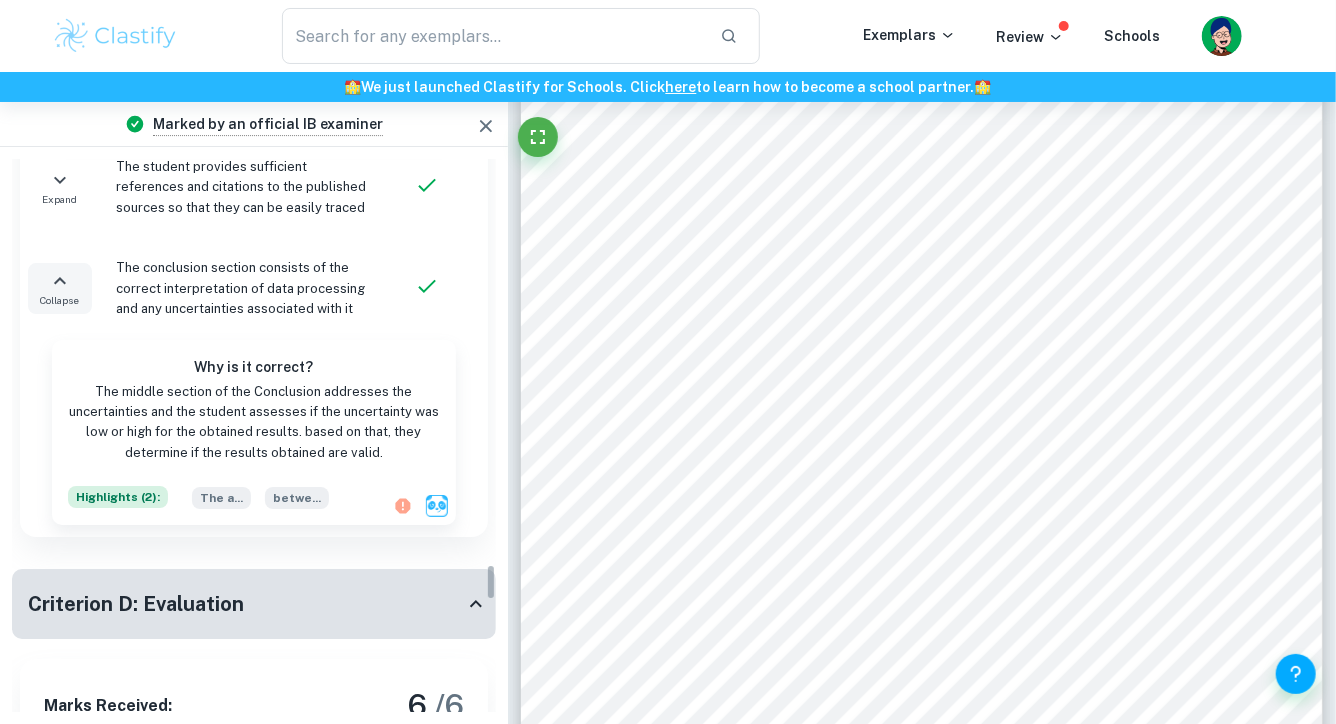 click on "Criterion D: Evaluation" at bounding box center [246, 604] 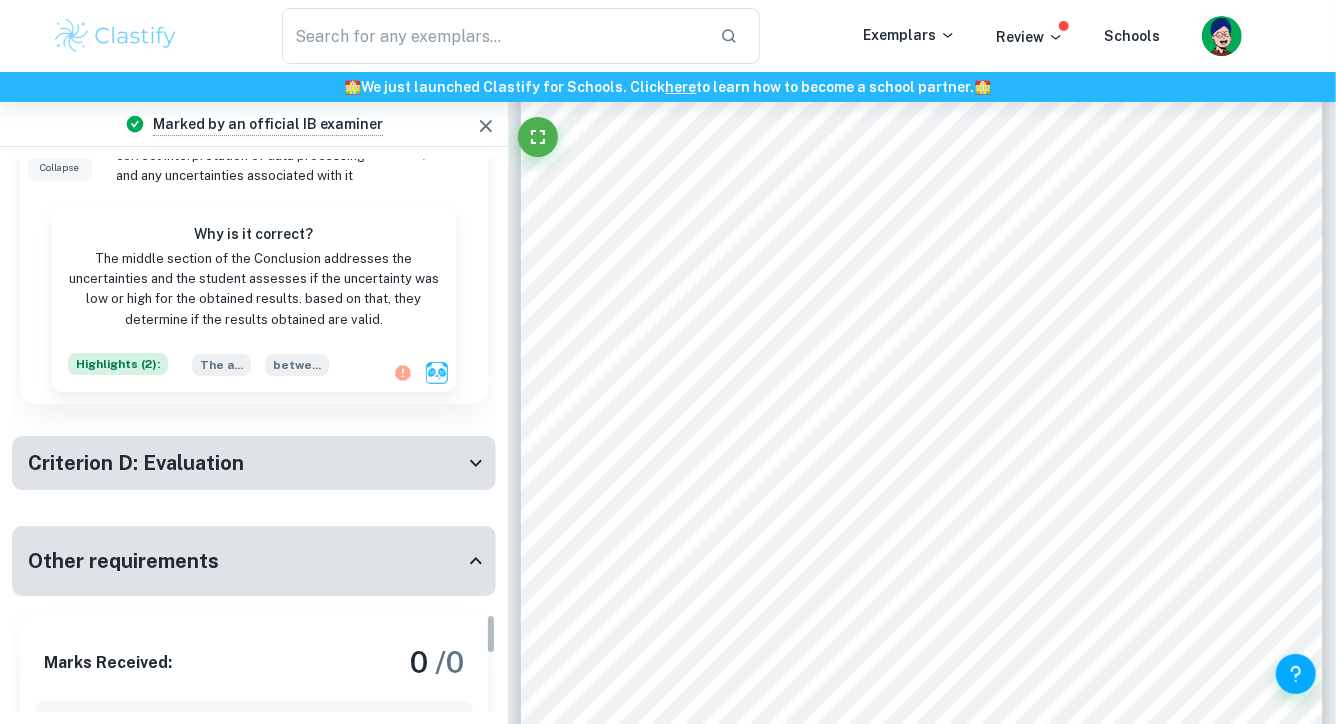 scroll, scrollTop: 6225, scrollLeft: 0, axis: vertical 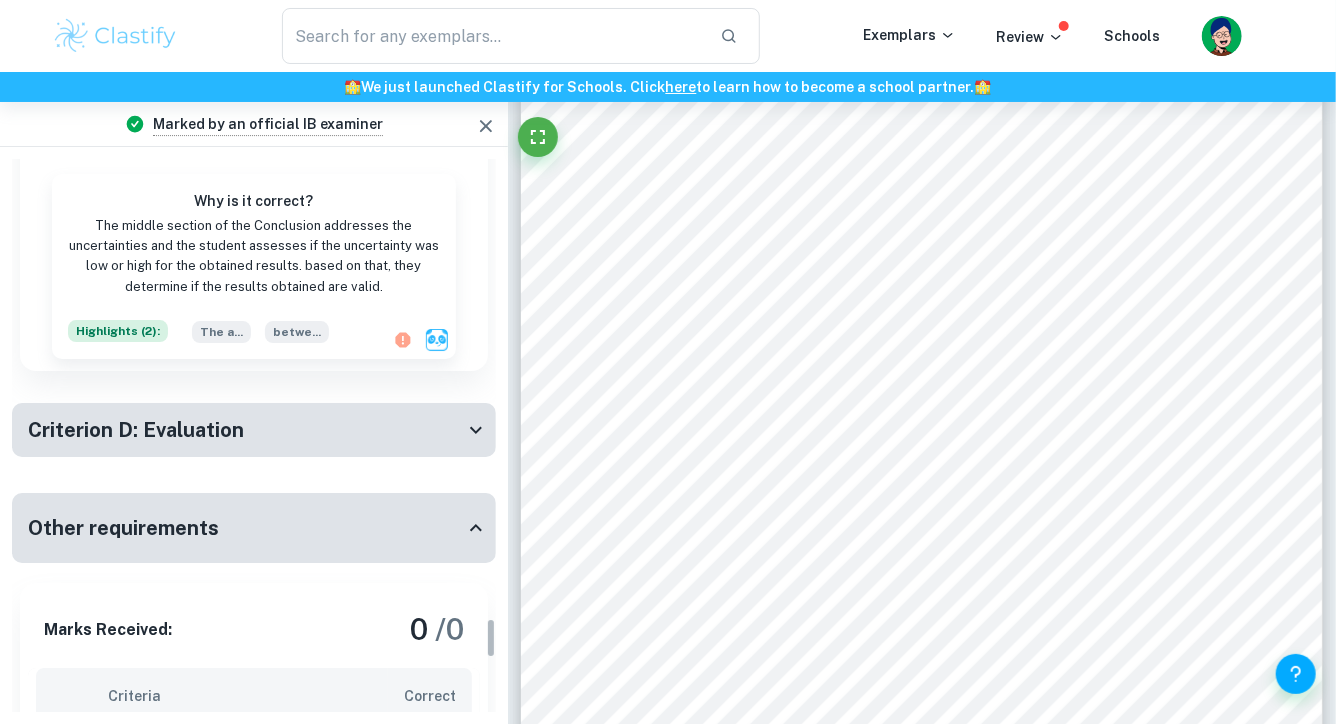 click on "Criterion D: Evaluation Marks Received:  6   / 6 Criteria Correct Expand   The student identifies methodological weaknesses or limitations associated with the exploration Expand   The student describes the impacts of the identified methodological weaknesses with regard to control variables, measuring precision, and data variation Expand   The student describes the impacts of the identified methodological limitations (e.g. making assumptions with limited applicability, insufficient scope, or range of the obtained data, the inherent limits associated with the sampling and measurement techniques) Expand   The student proposes possible ways to improve weaknesses and limitations of the exploration Expand   The student explains how the proposed improvements would enhance the exploration or its outcomes" at bounding box center (254, 440) 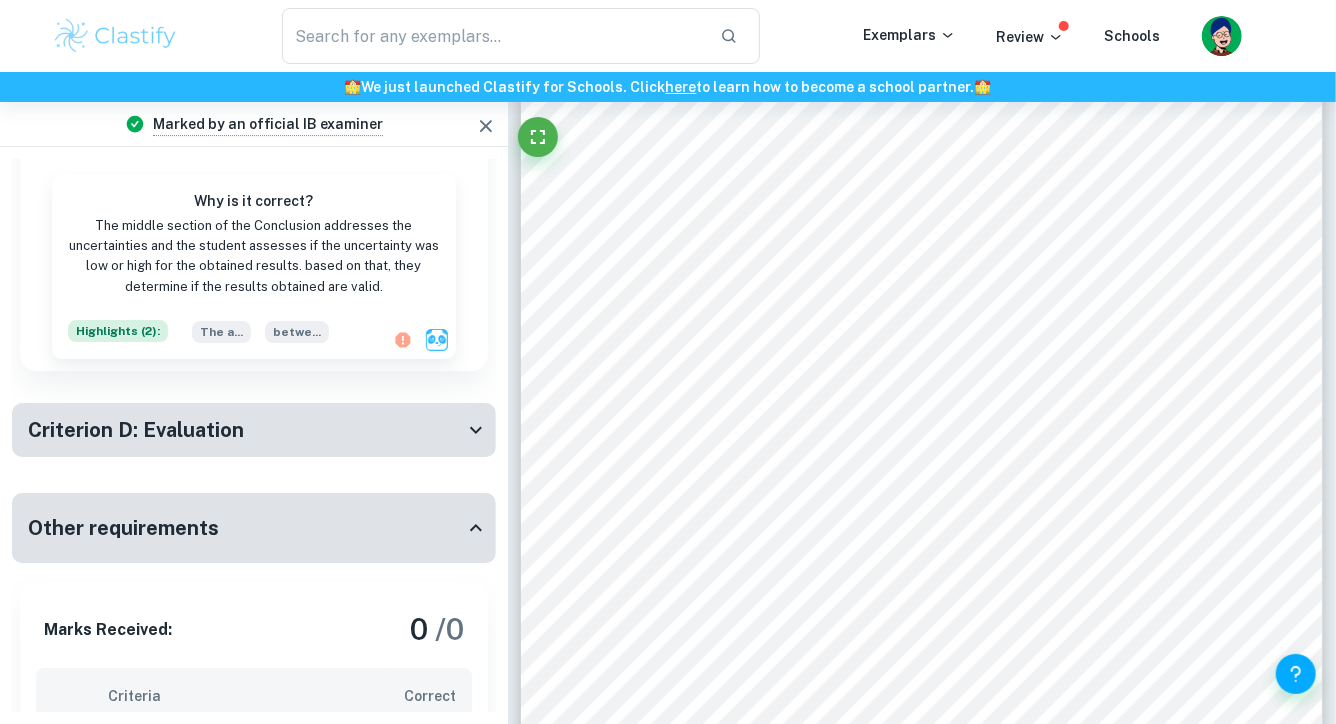 click on "Criterion D: Evaluation" at bounding box center (246, 430) 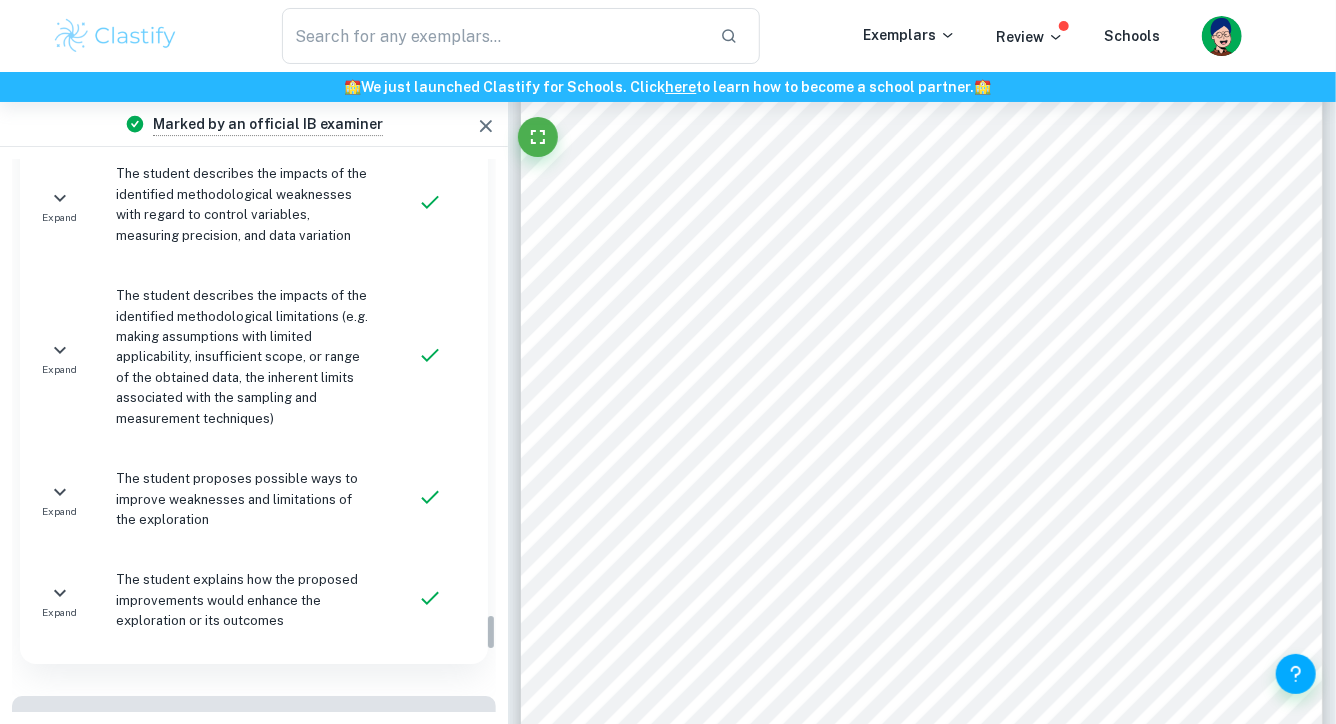 scroll, scrollTop: 6826, scrollLeft: 0, axis: vertical 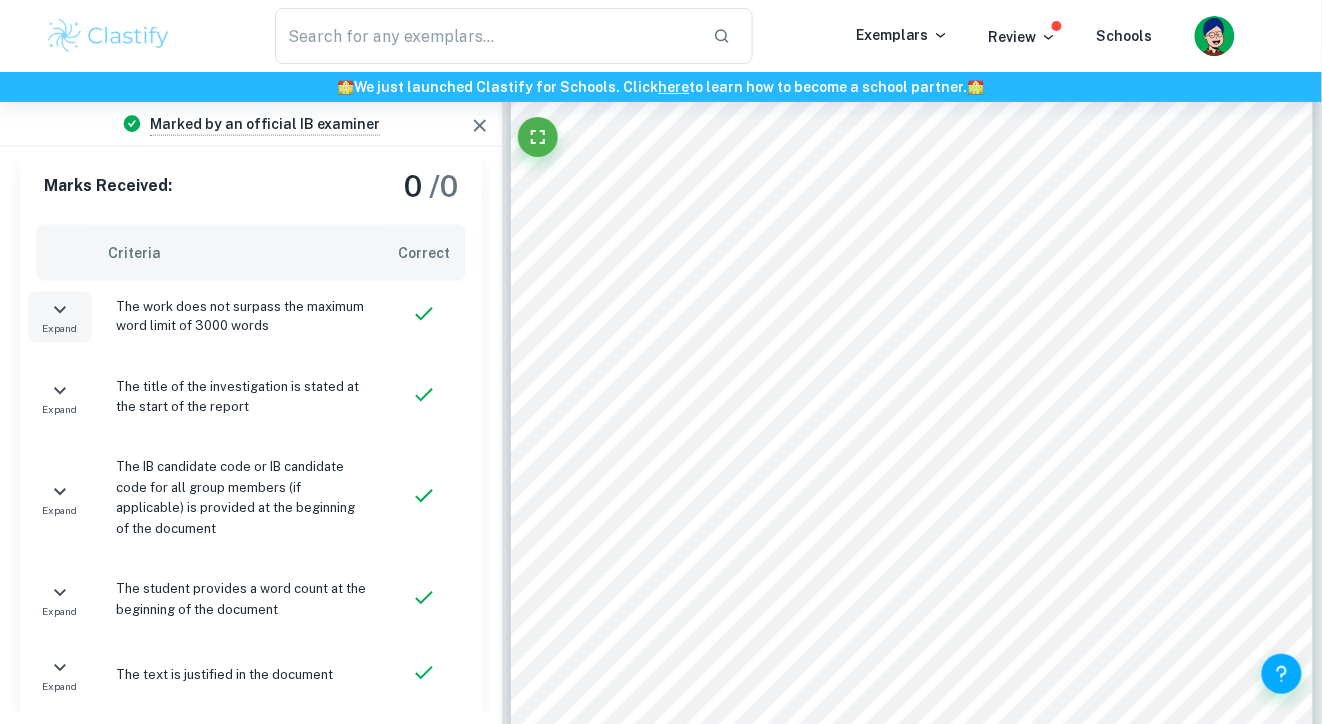 click 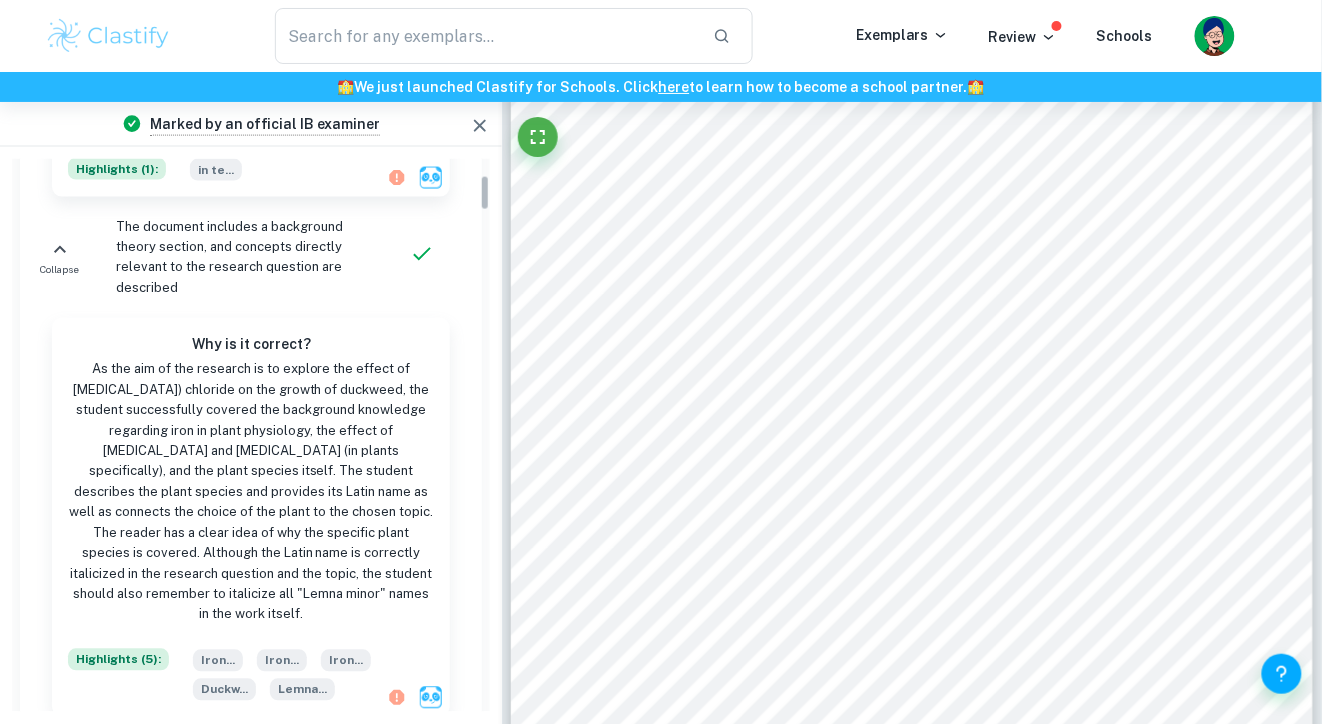 scroll, scrollTop: 0, scrollLeft: 0, axis: both 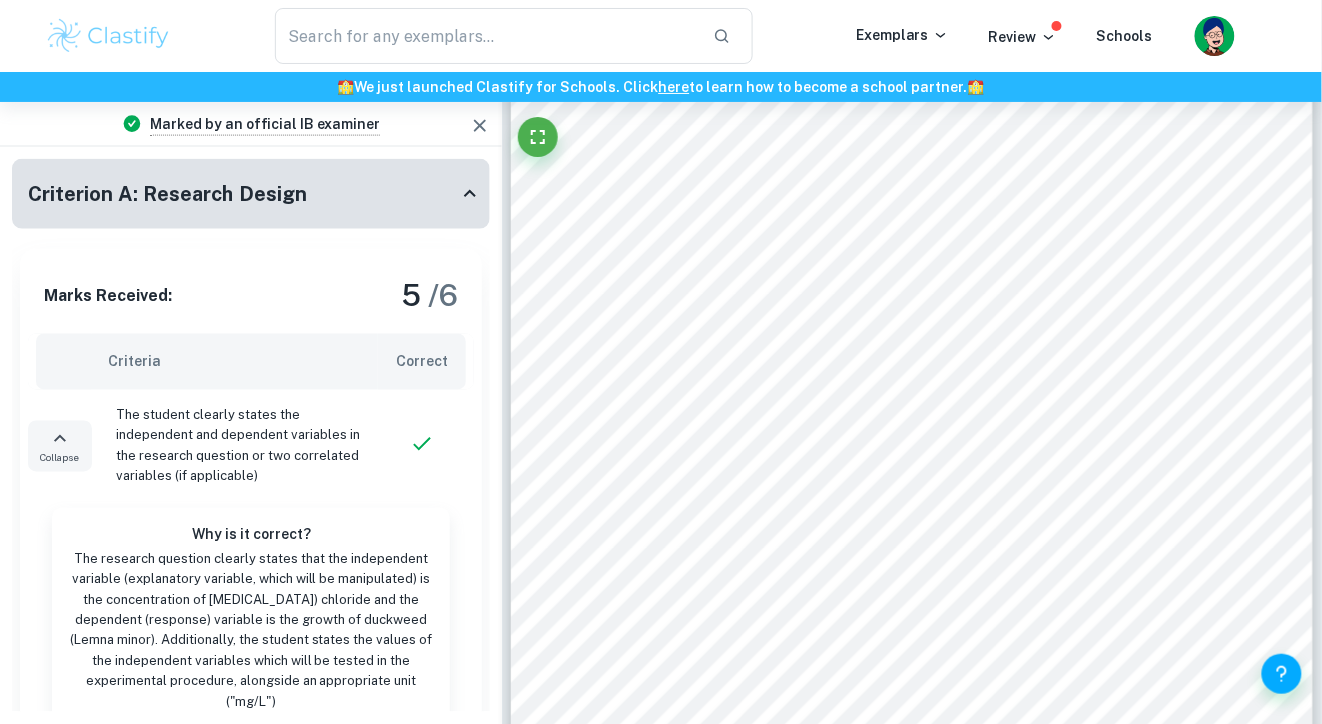 click 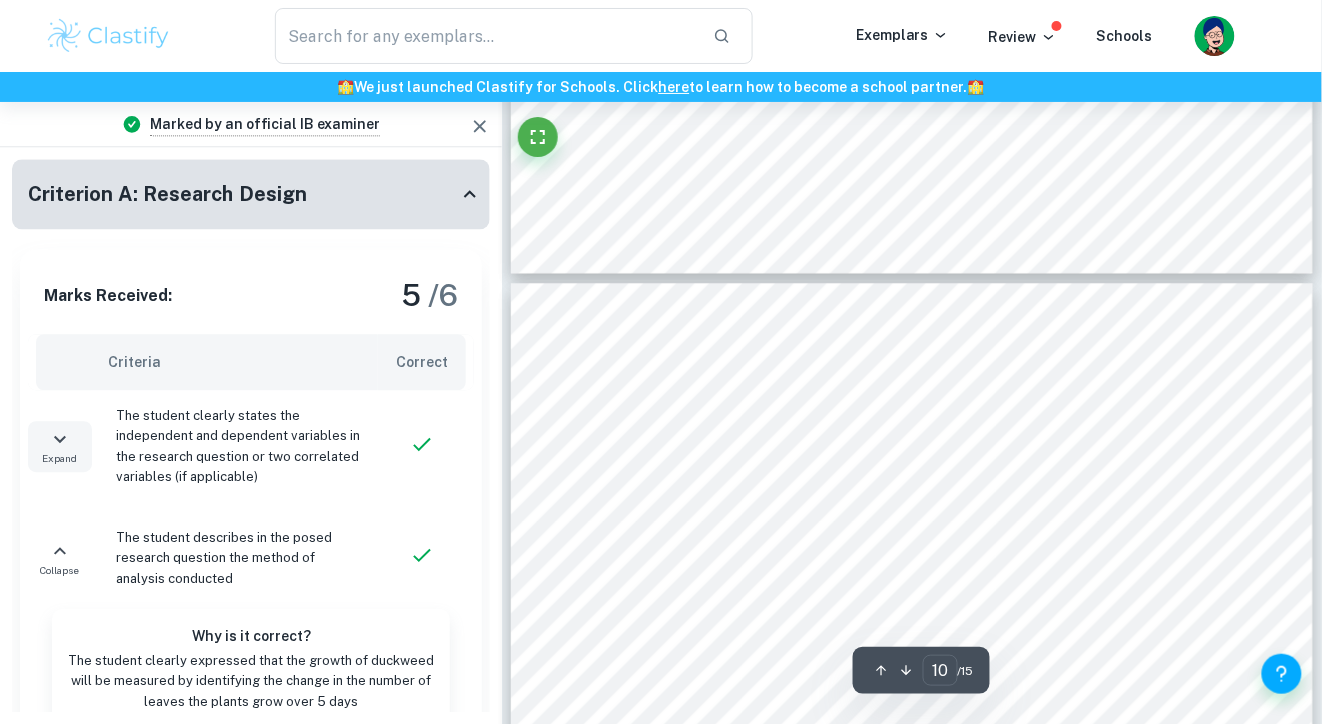 scroll, scrollTop: 10125, scrollLeft: 0, axis: vertical 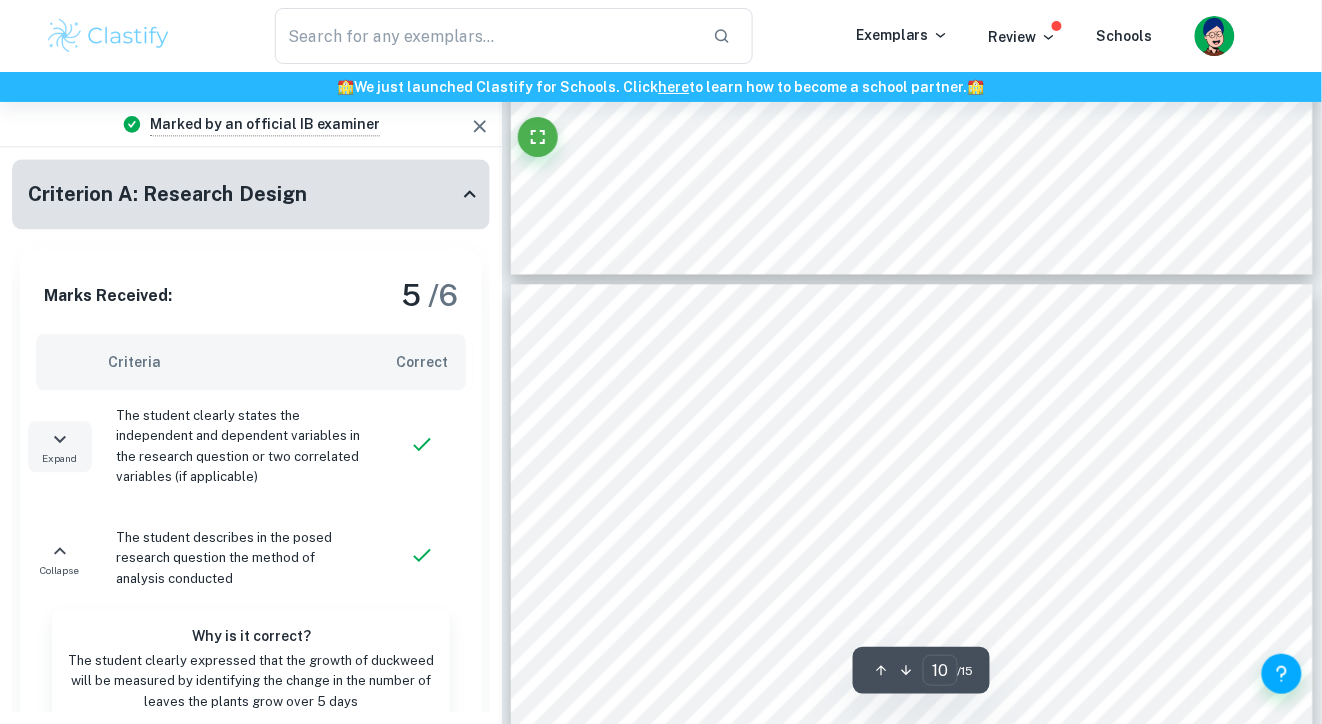 click on "Criterion A: Research Design" at bounding box center (243, 194) 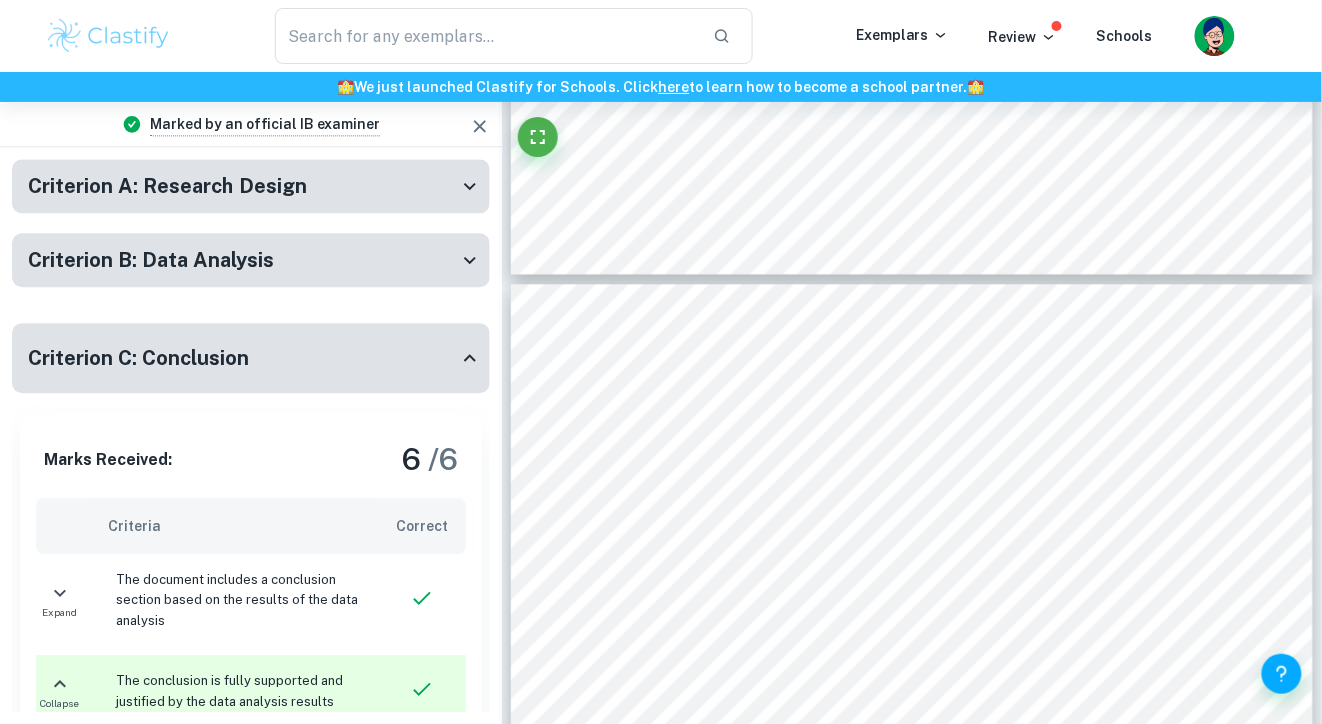 click on "6   / 6" at bounding box center (430, 459) 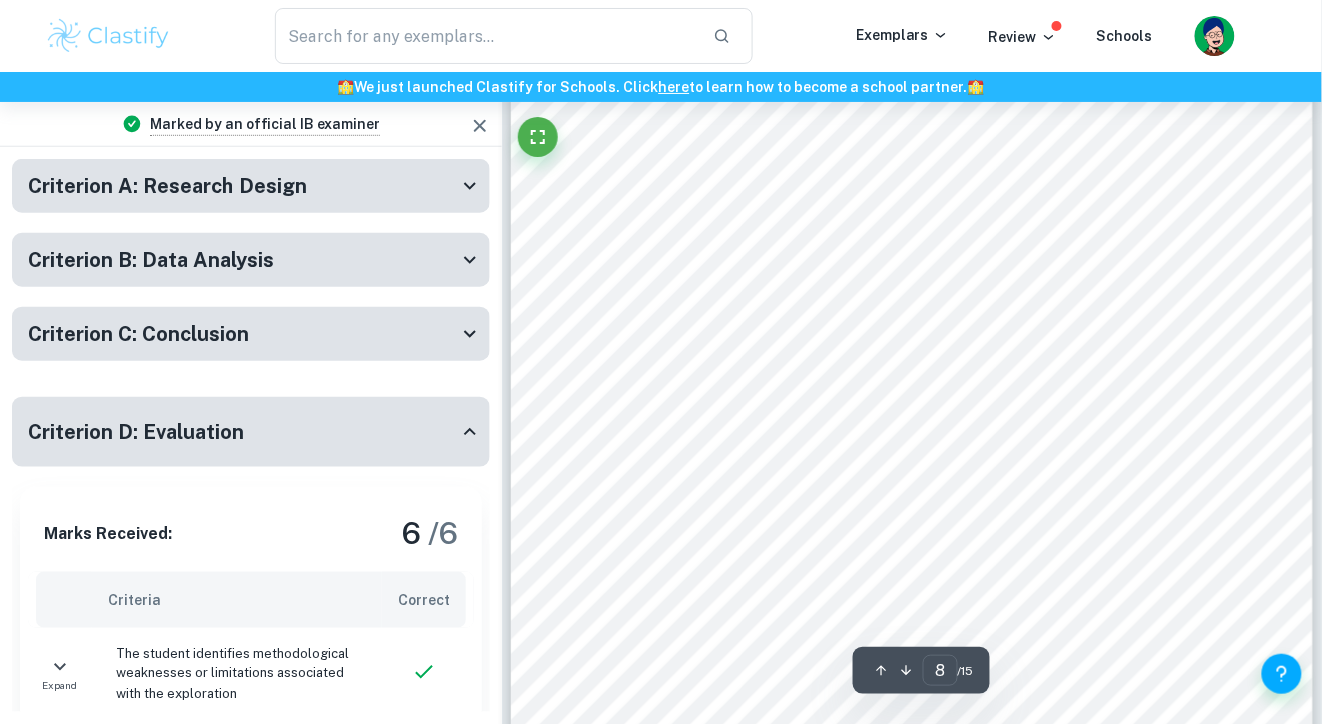 scroll, scrollTop: 8741, scrollLeft: 0, axis: vertical 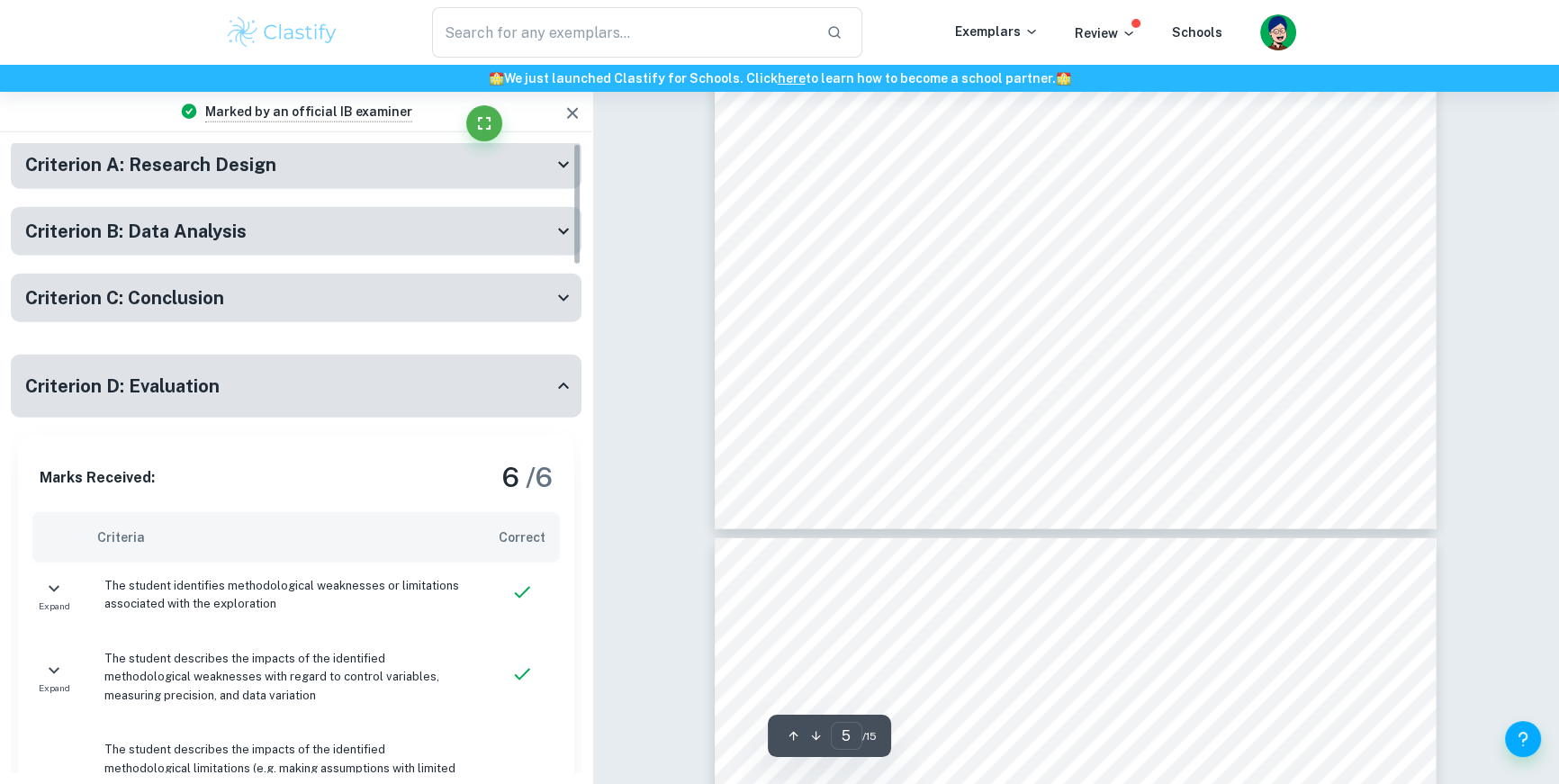 type on "6" 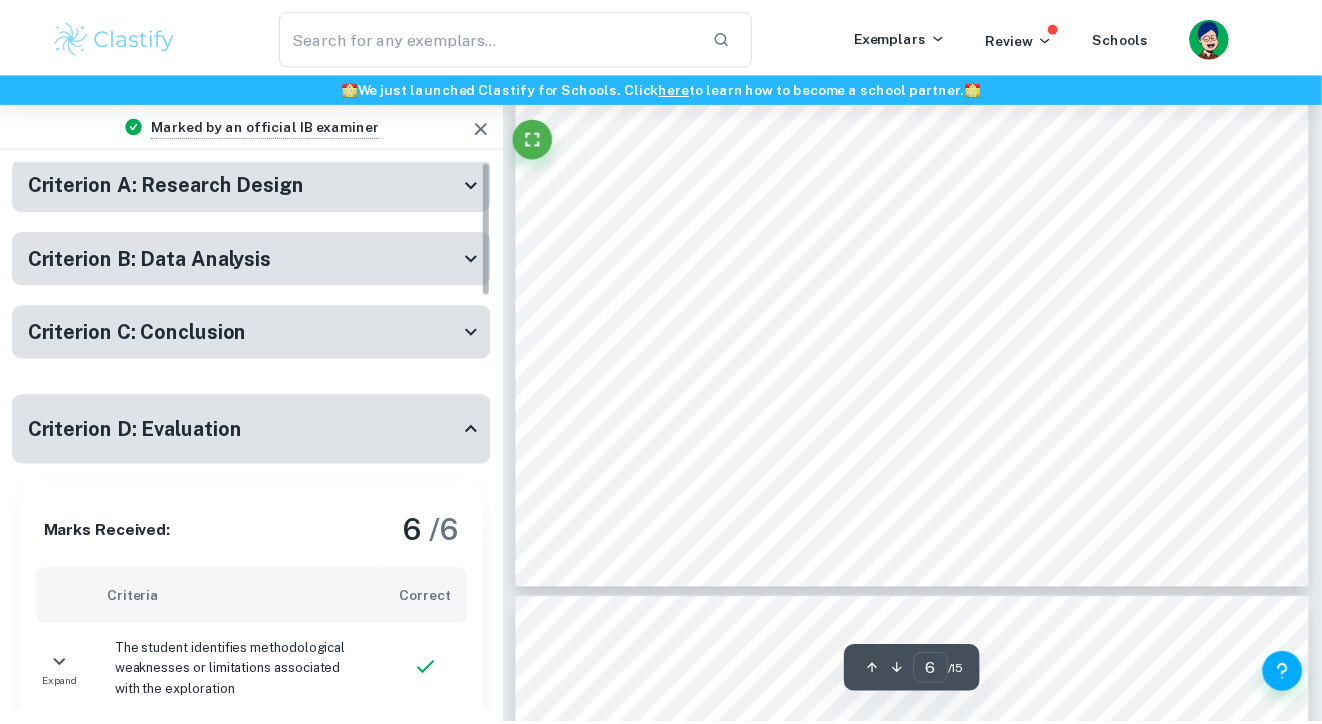 scroll, scrollTop: 3, scrollLeft: 0, axis: vertical 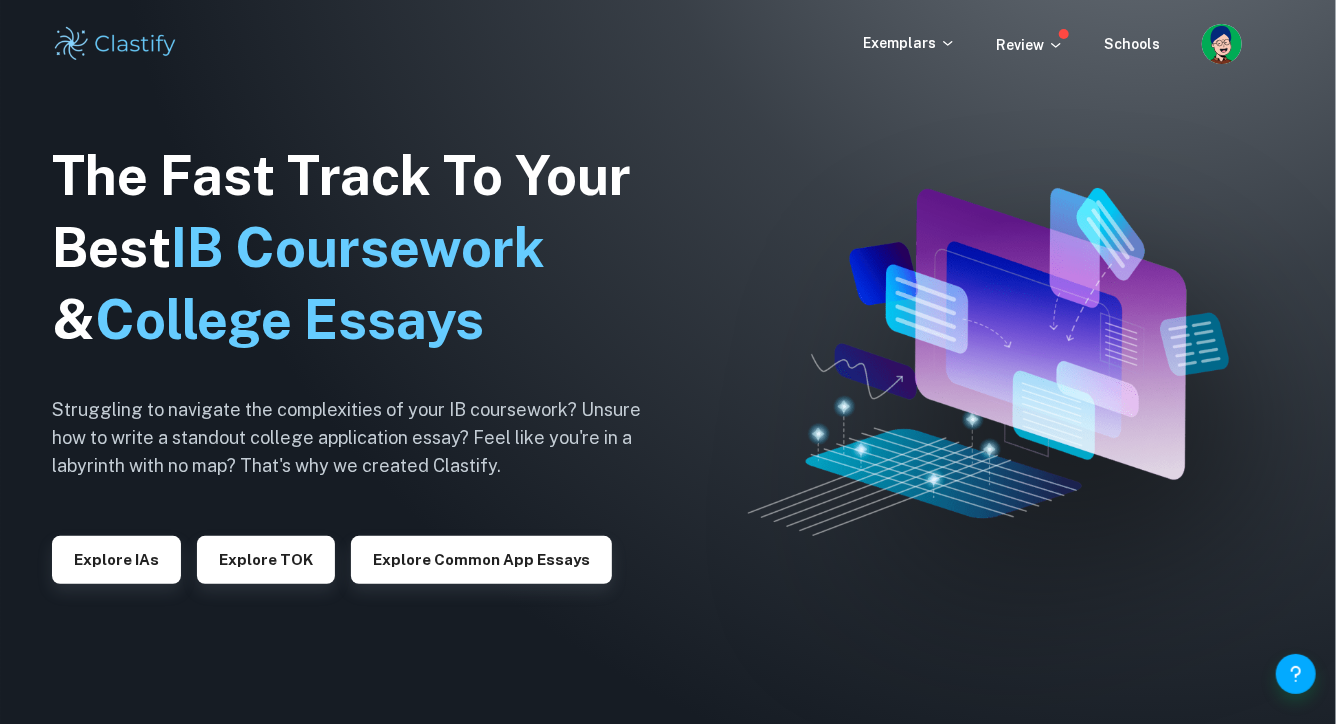click on "Exemplars Review Schools" at bounding box center (1031, 44) 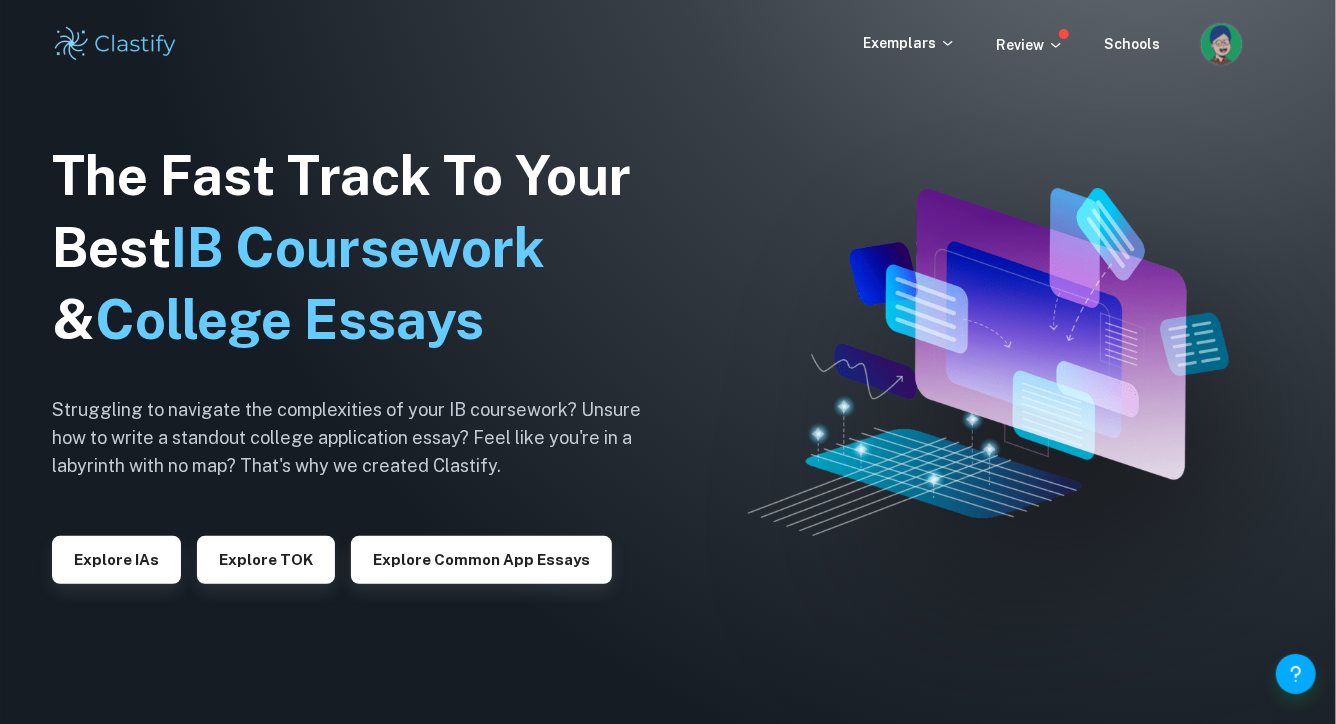 click 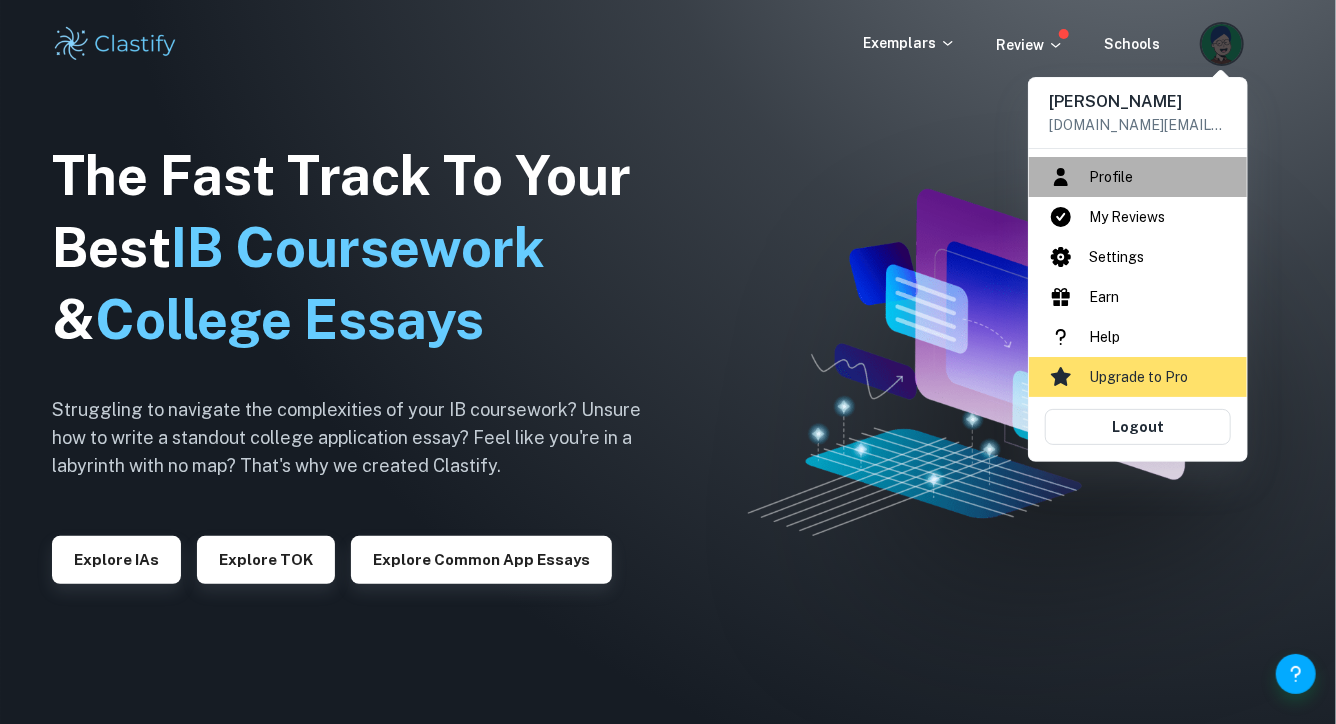 click on "Profile" at bounding box center (1138, 177) 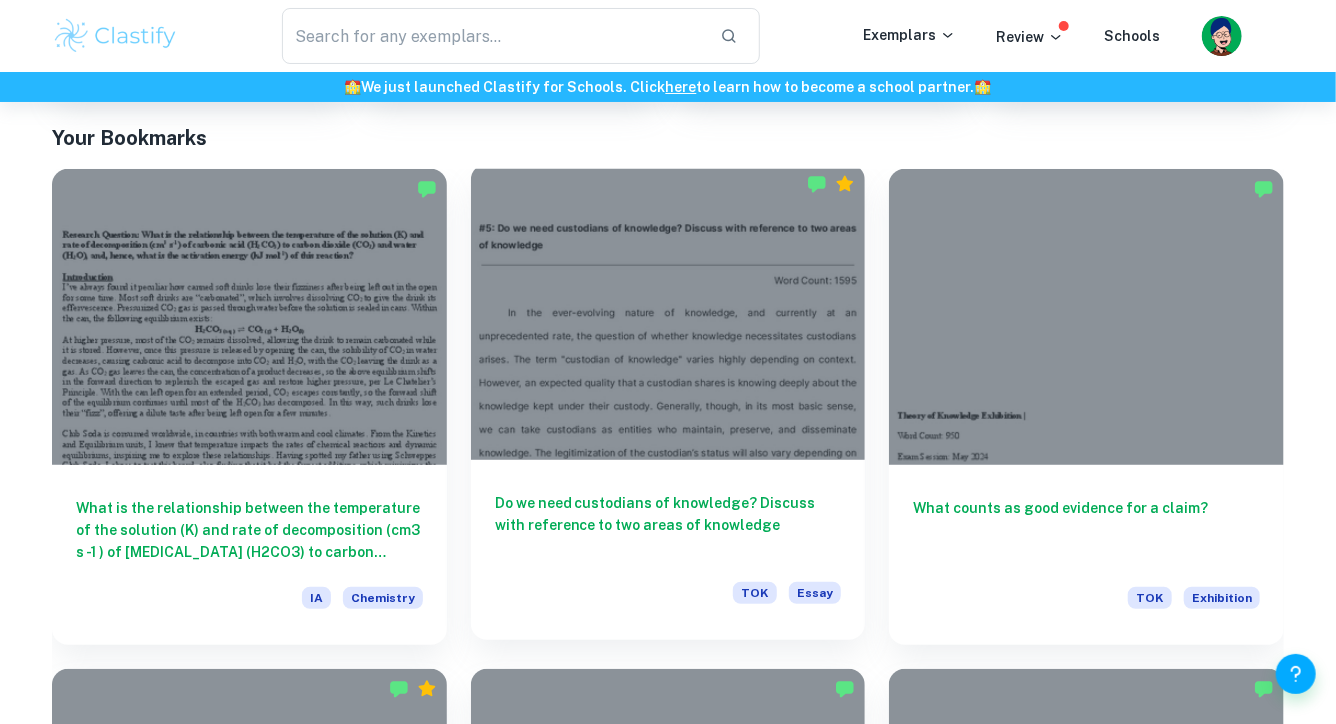 scroll, scrollTop: 408, scrollLeft: 0, axis: vertical 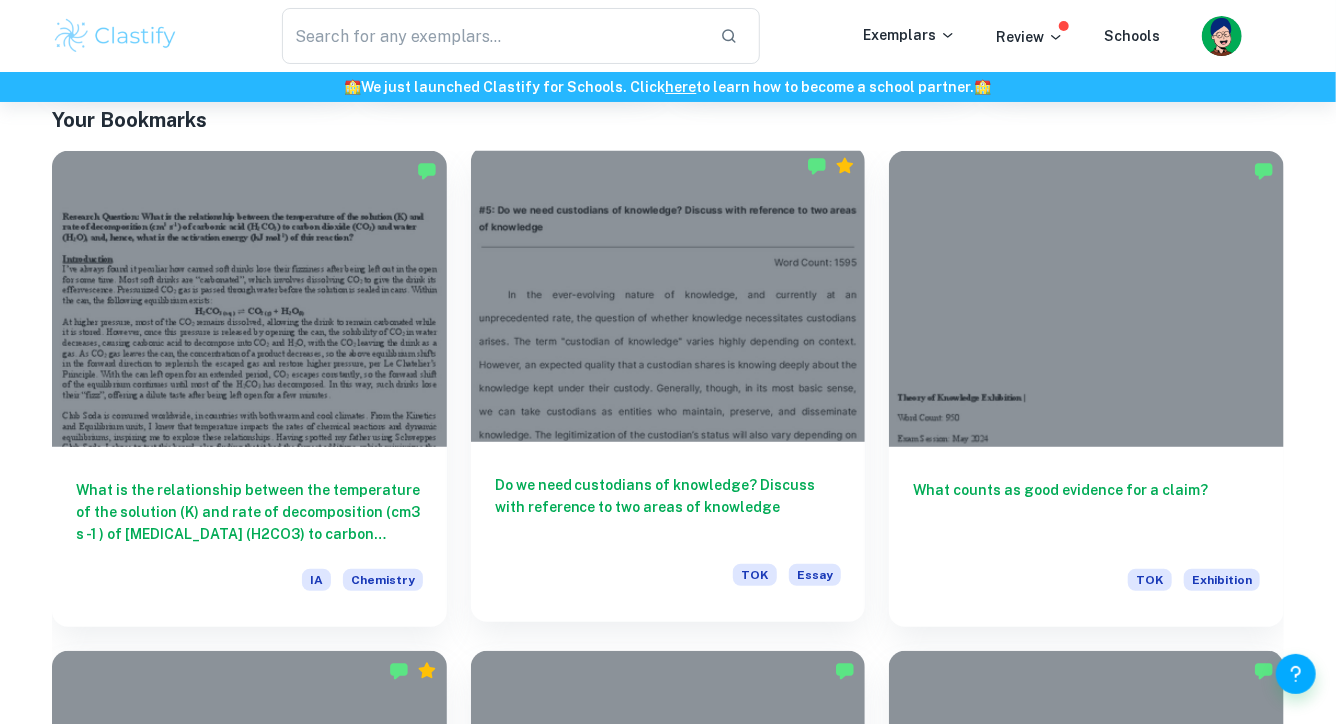 click on "Do we need custodians of knowledge? Discuss with reference to two areas of knowledge" at bounding box center [668, 507] 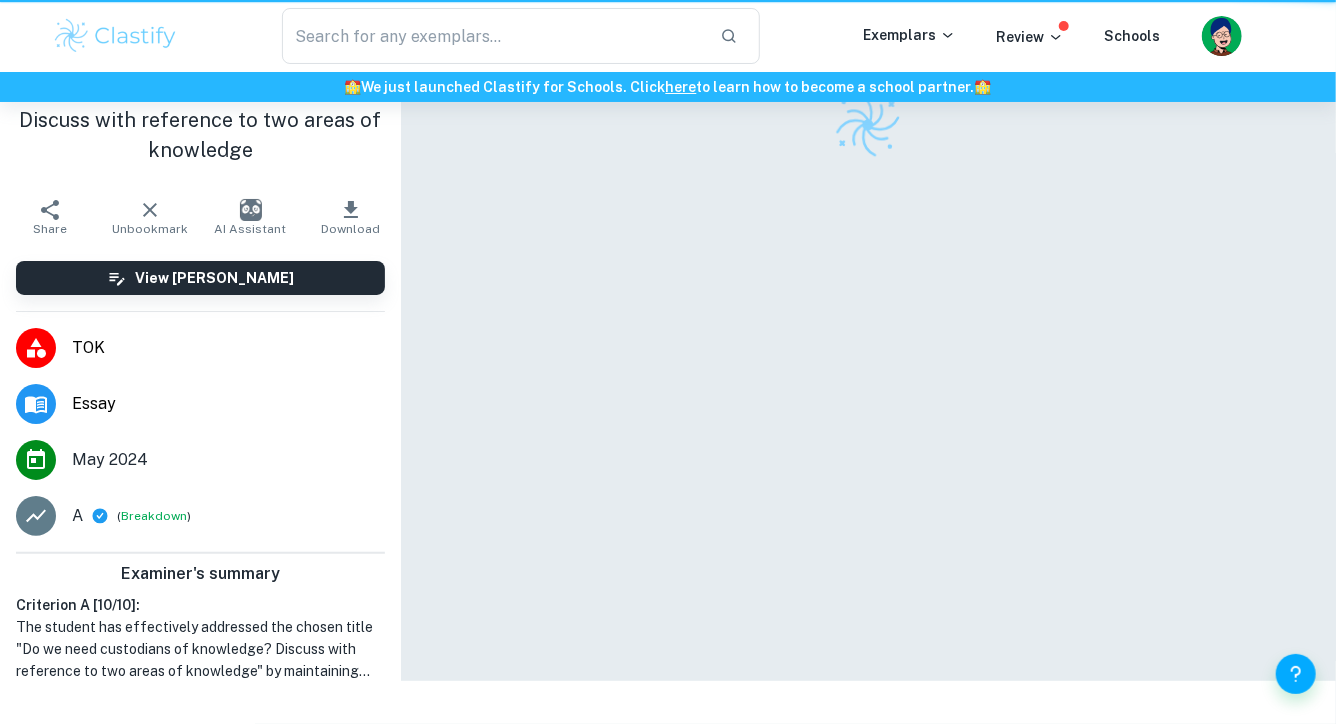 scroll, scrollTop: 0, scrollLeft: 0, axis: both 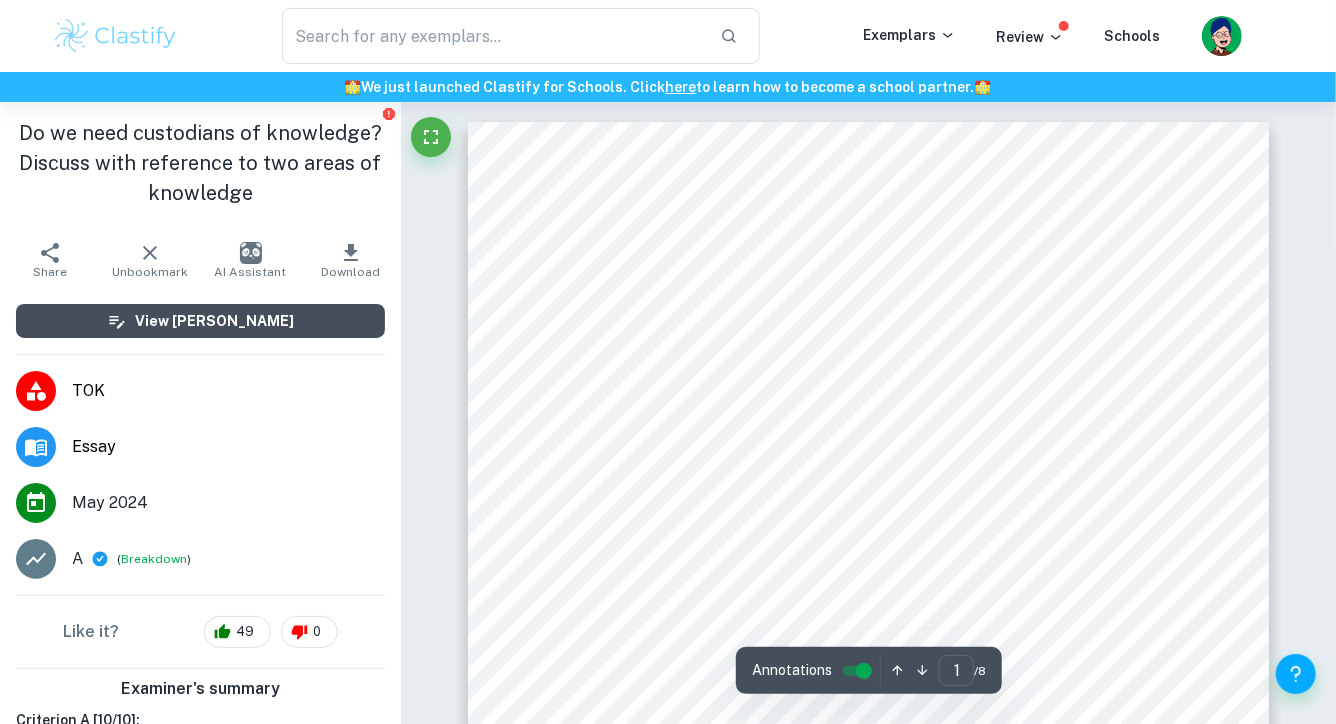 click on "View [PERSON_NAME]" at bounding box center [214, 321] 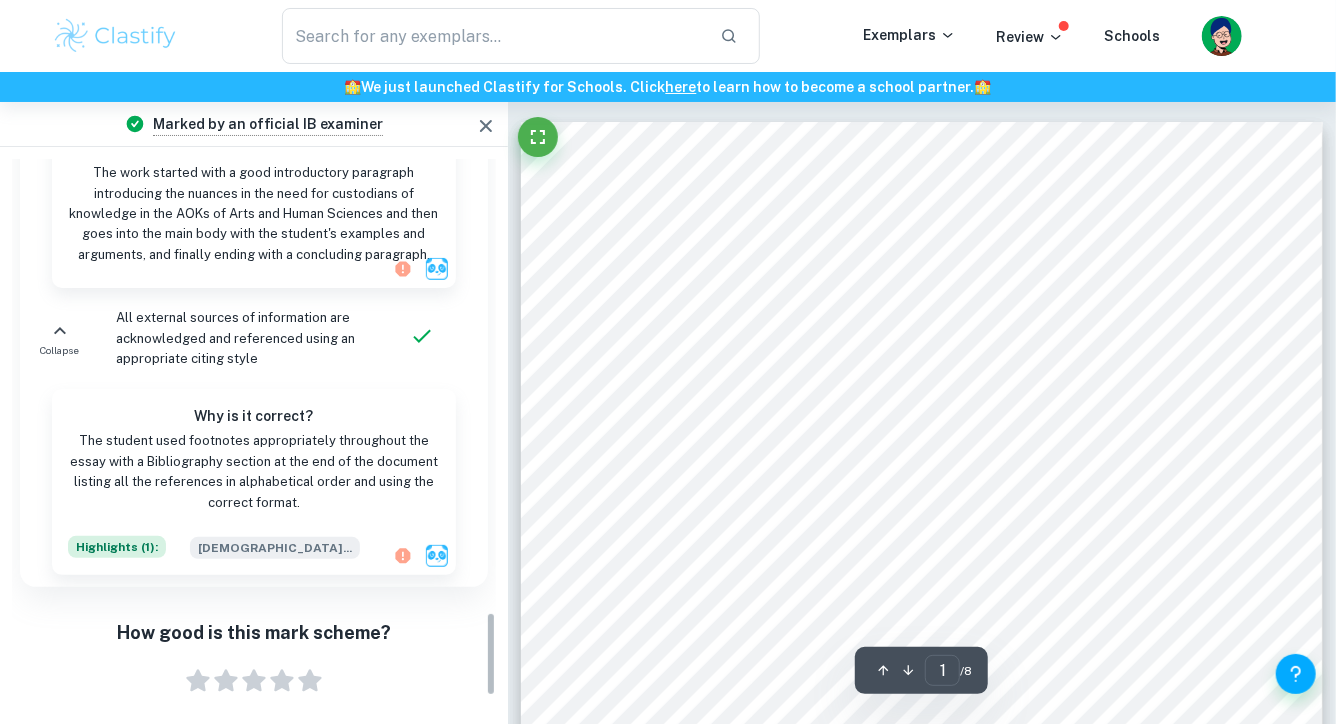 scroll, scrollTop: 3099, scrollLeft: 0, axis: vertical 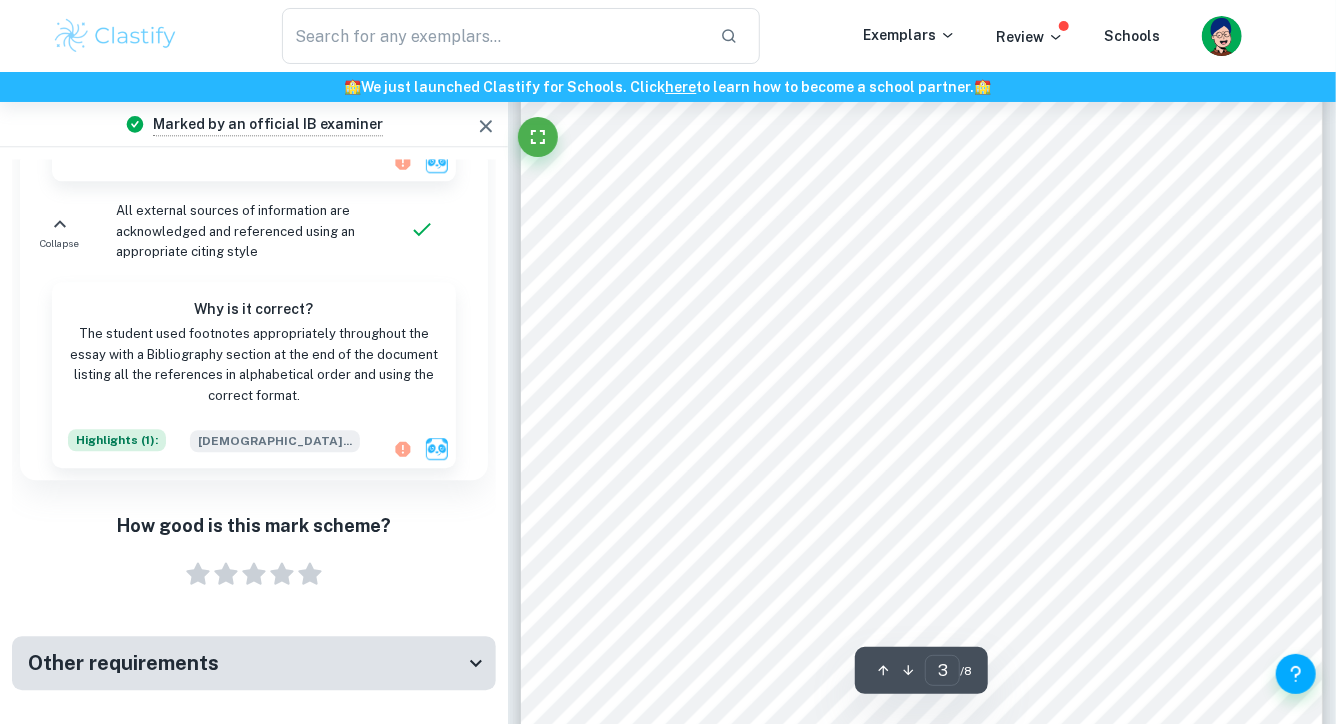 click on "Other requirements" at bounding box center (246, 663) 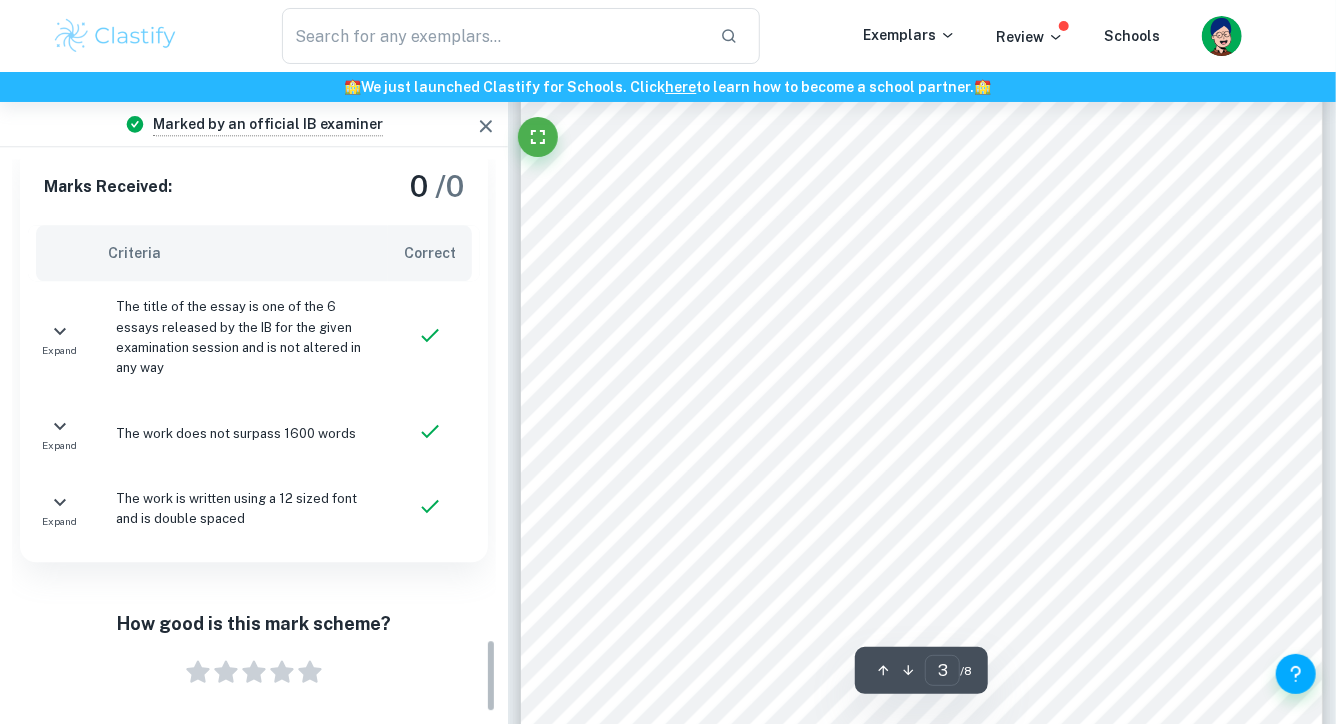 scroll, scrollTop: 3685, scrollLeft: 0, axis: vertical 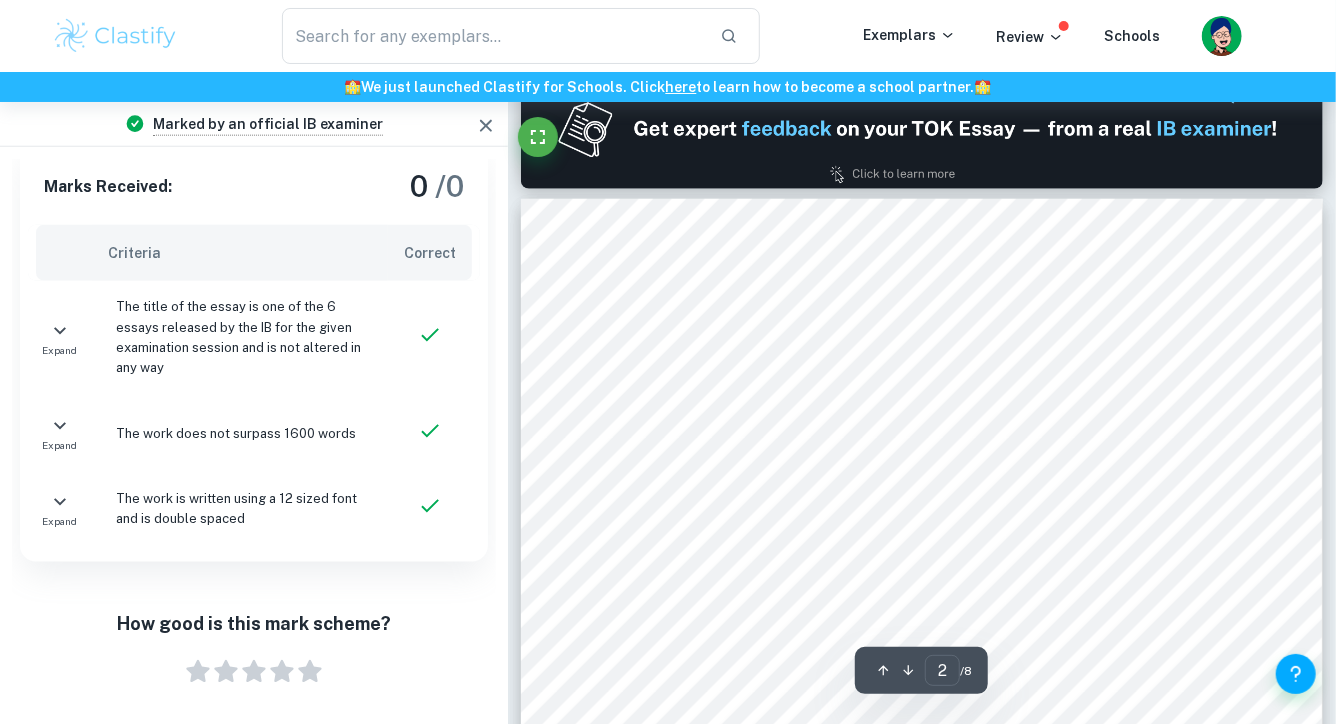 type on "1" 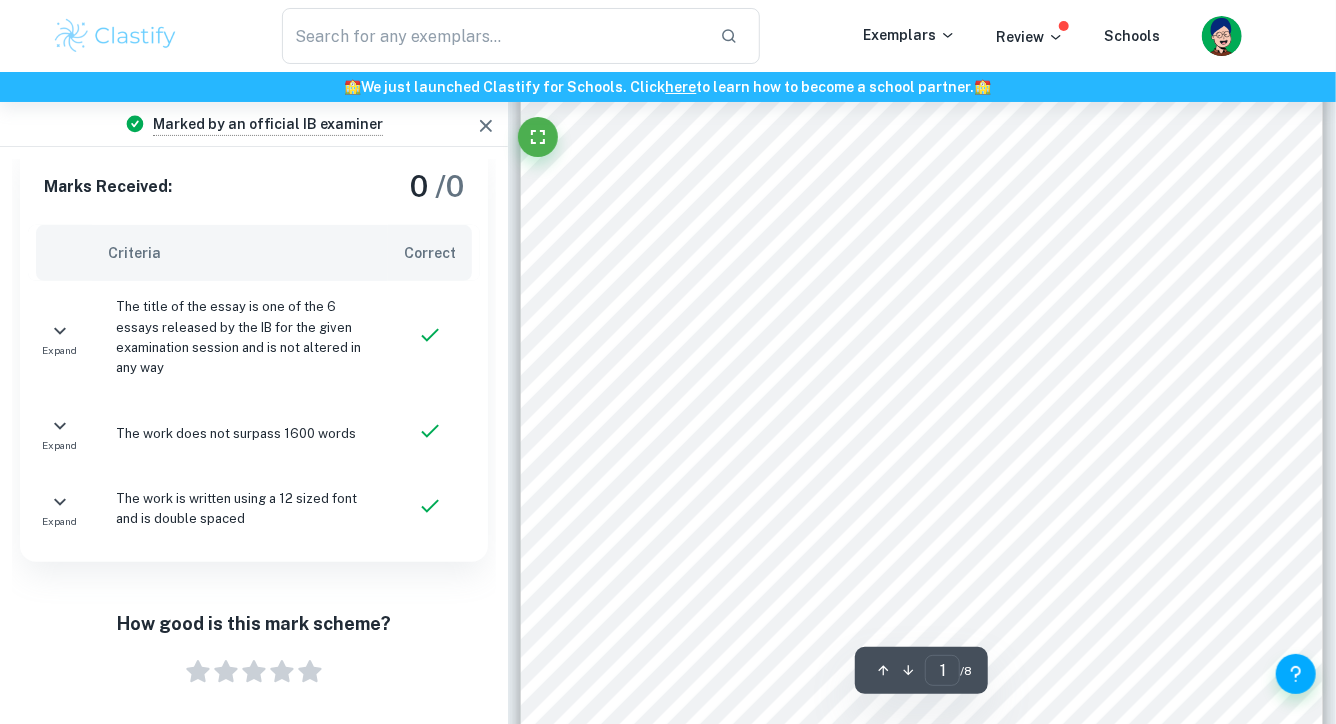 scroll, scrollTop: 232, scrollLeft: 0, axis: vertical 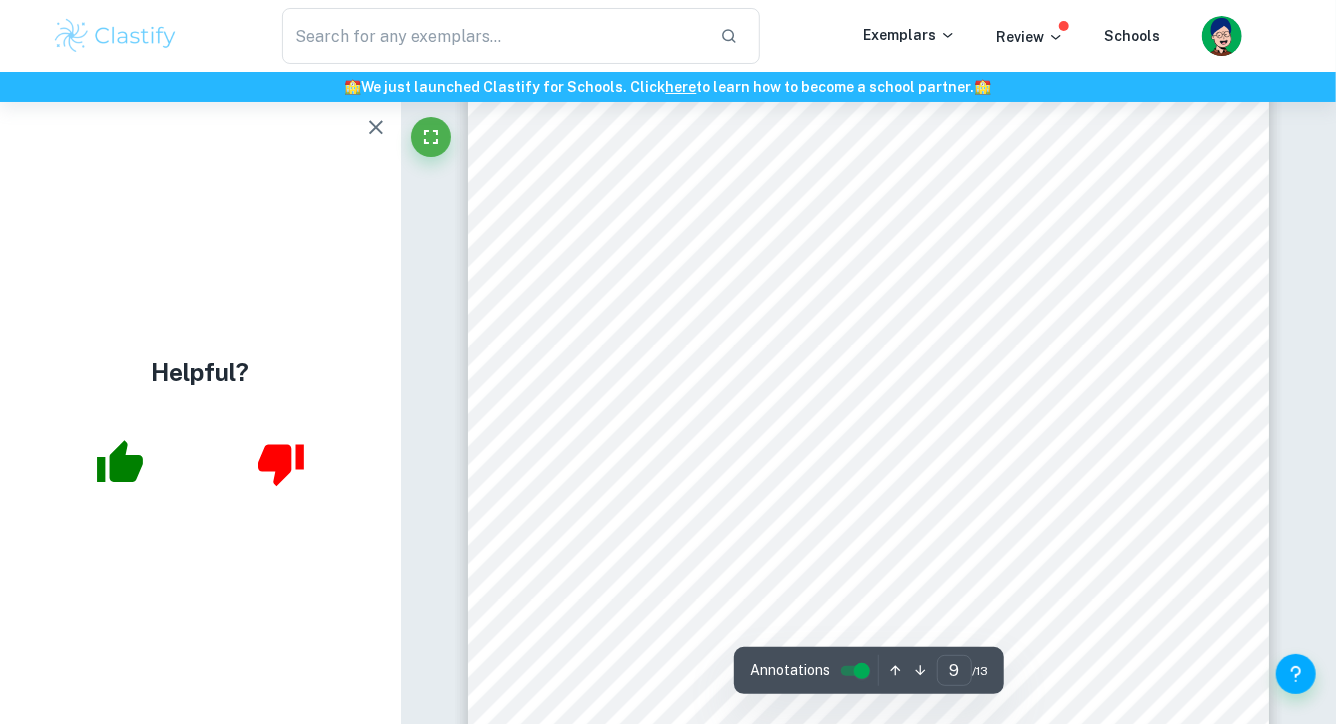 click at bounding box center (376, 127) 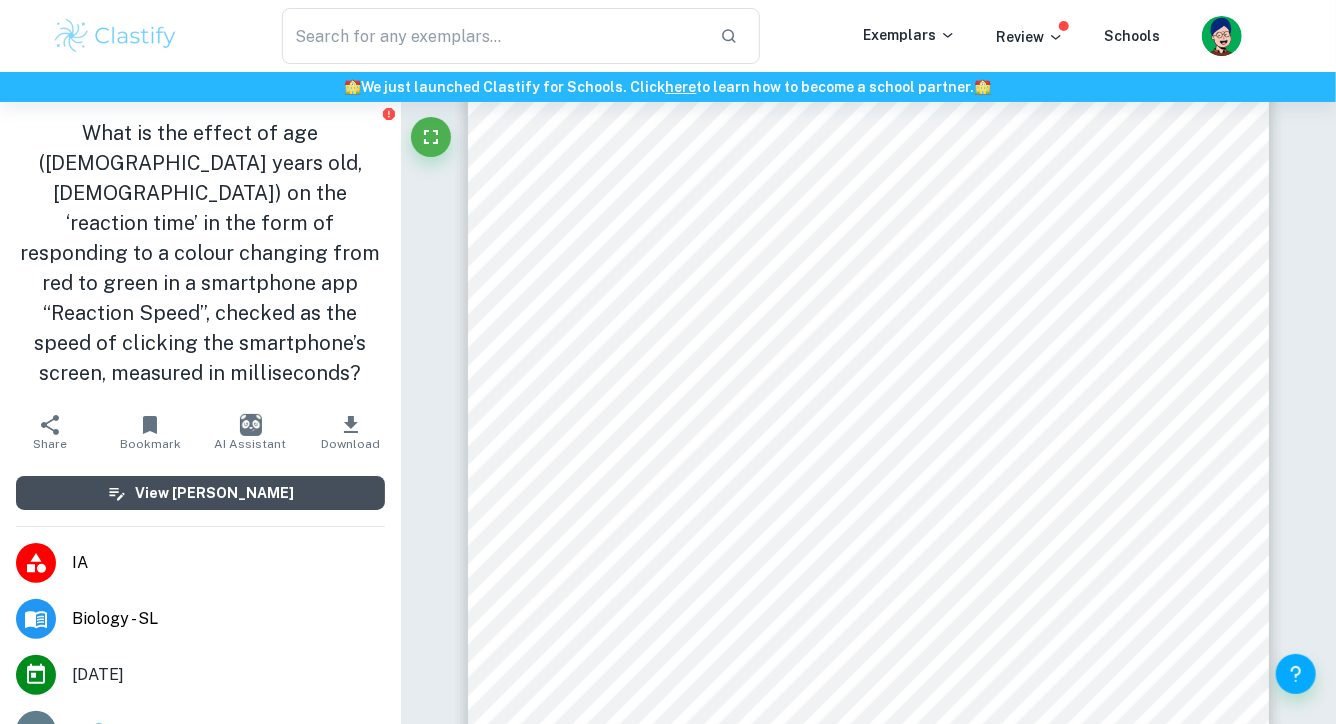 click on "View [PERSON_NAME]" at bounding box center [214, 493] 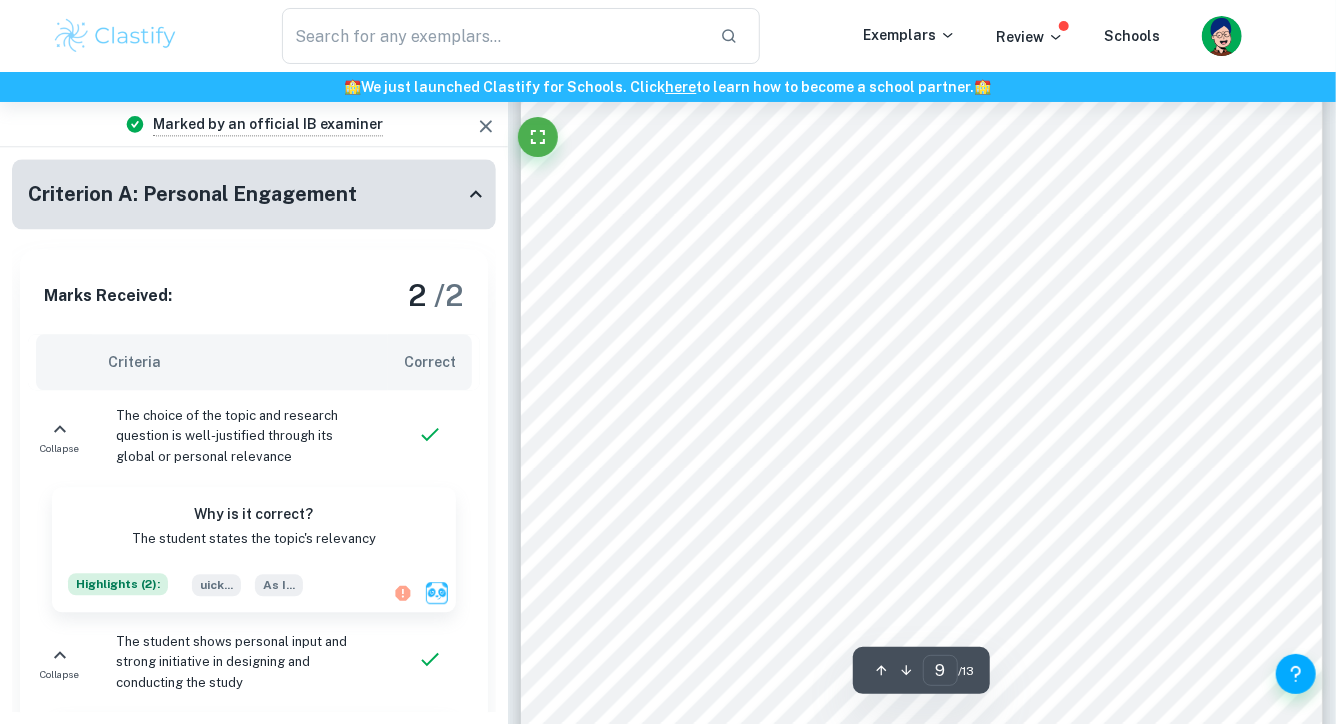 scroll, scrollTop: 634, scrollLeft: 0, axis: vertical 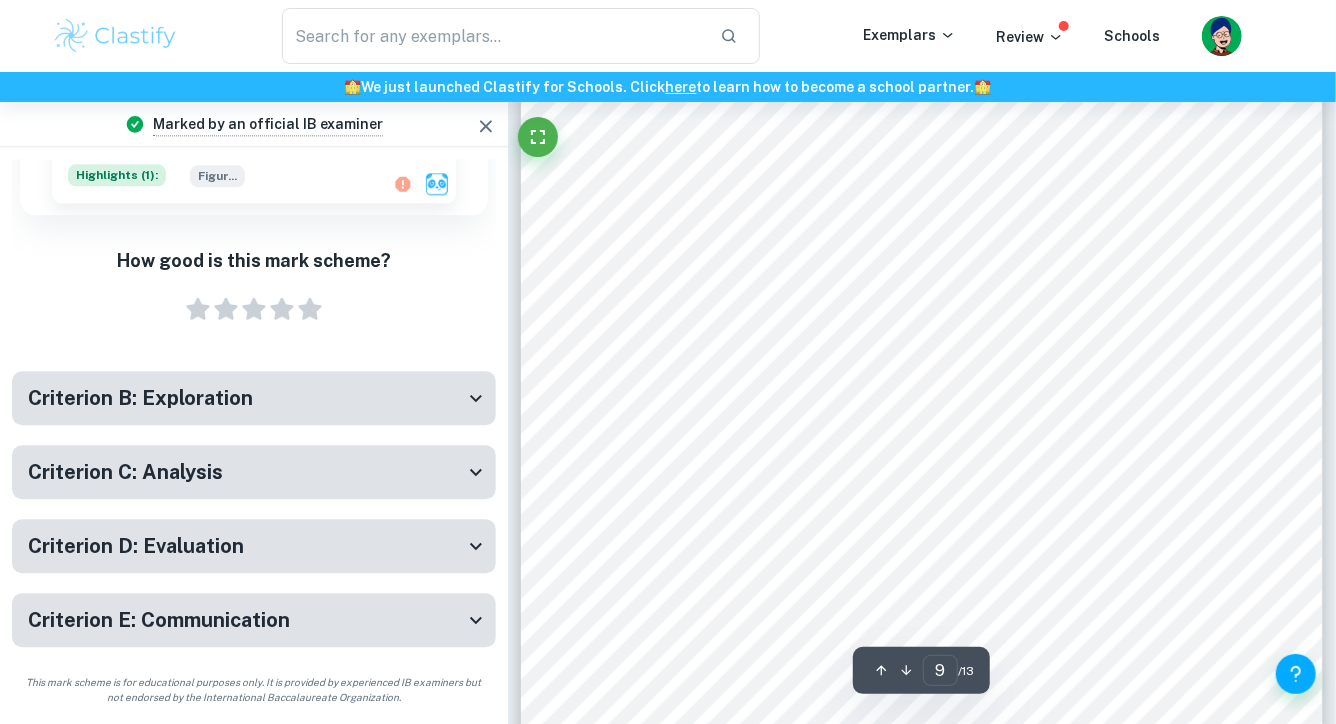 click on "Criterion D: Evaluation" at bounding box center [136, 546] 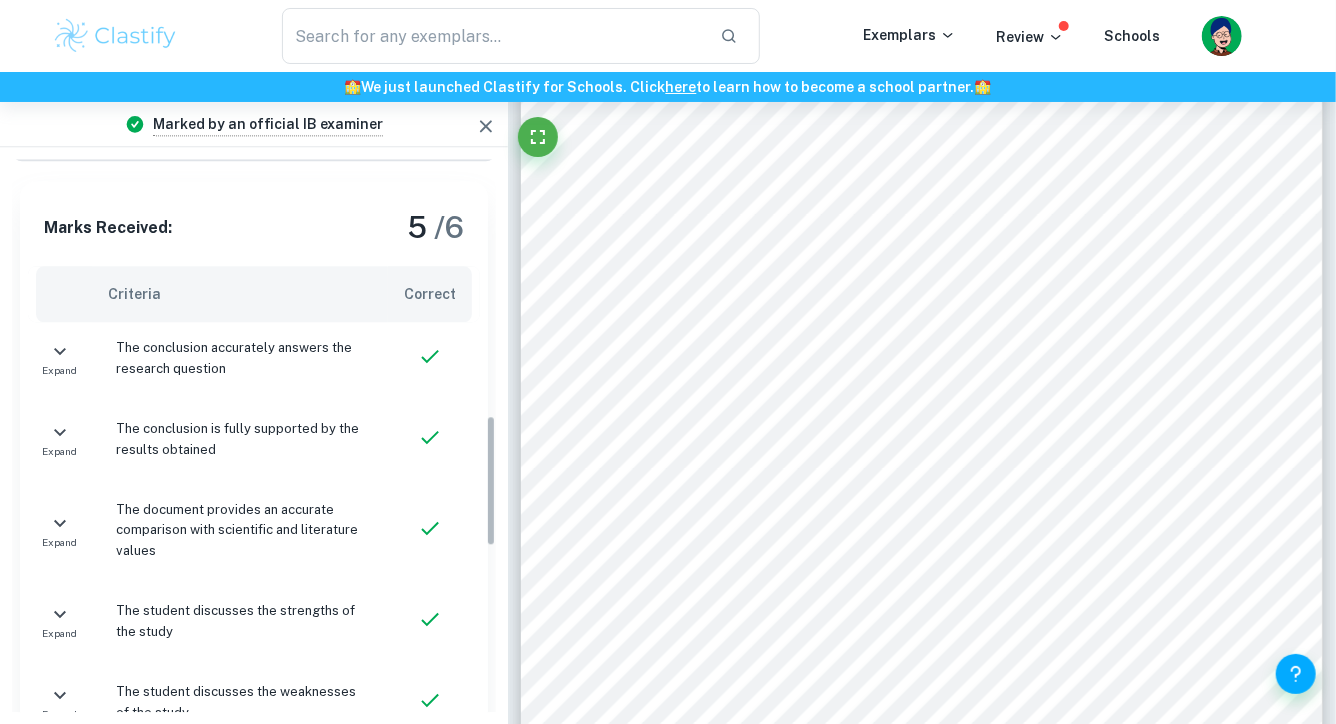 scroll, scrollTop: 1077, scrollLeft: 0, axis: vertical 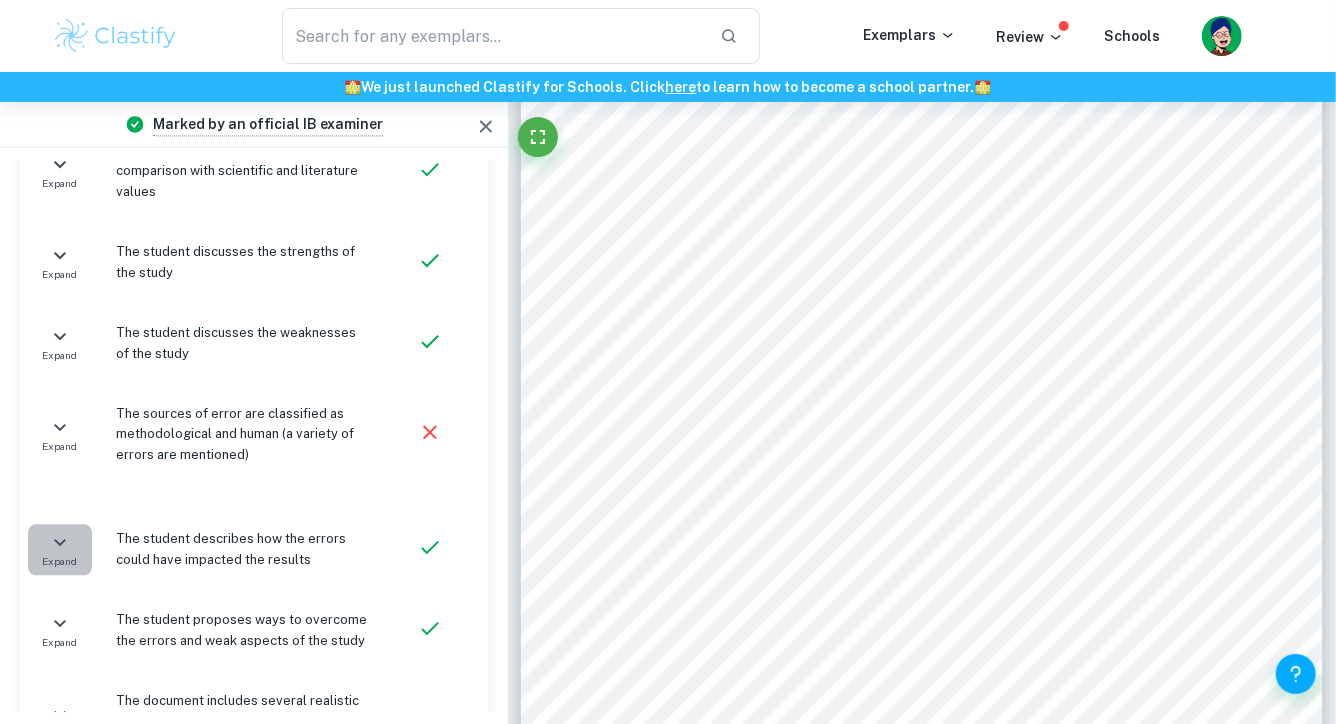 click on "Expand" at bounding box center (60, 549) 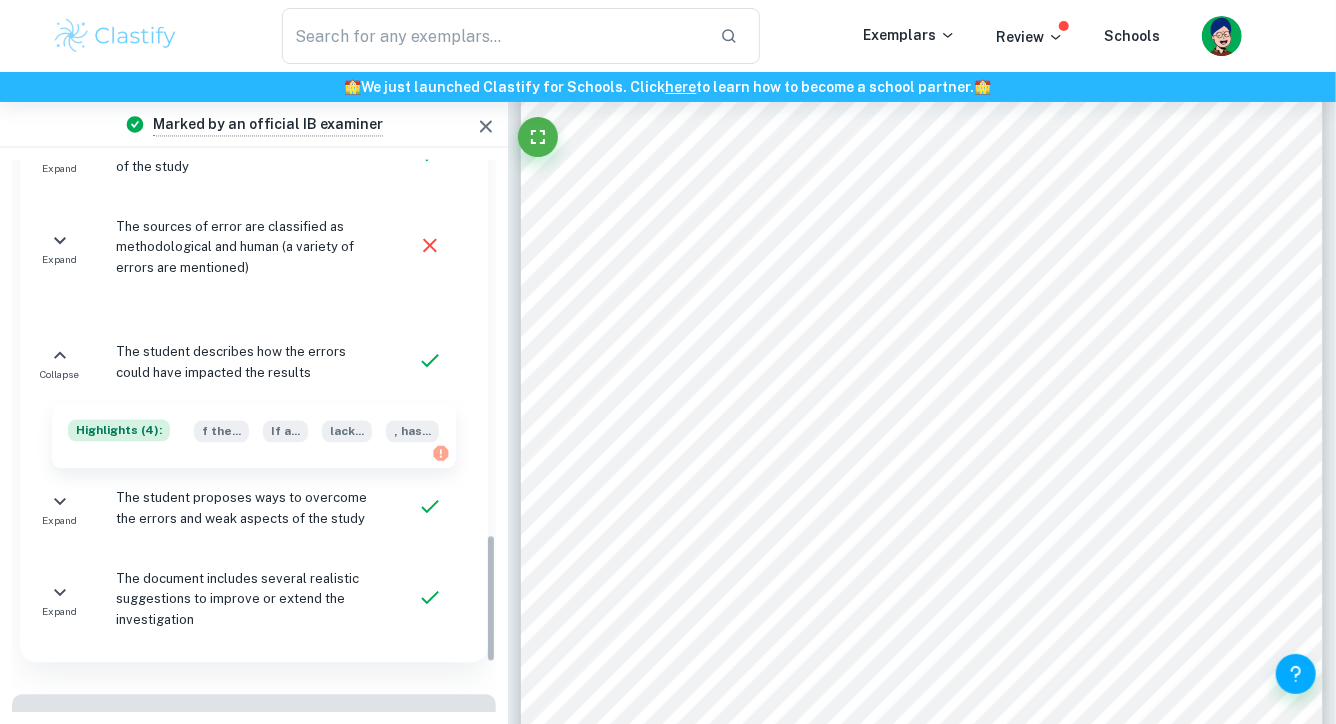 scroll, scrollTop: 1623, scrollLeft: 0, axis: vertical 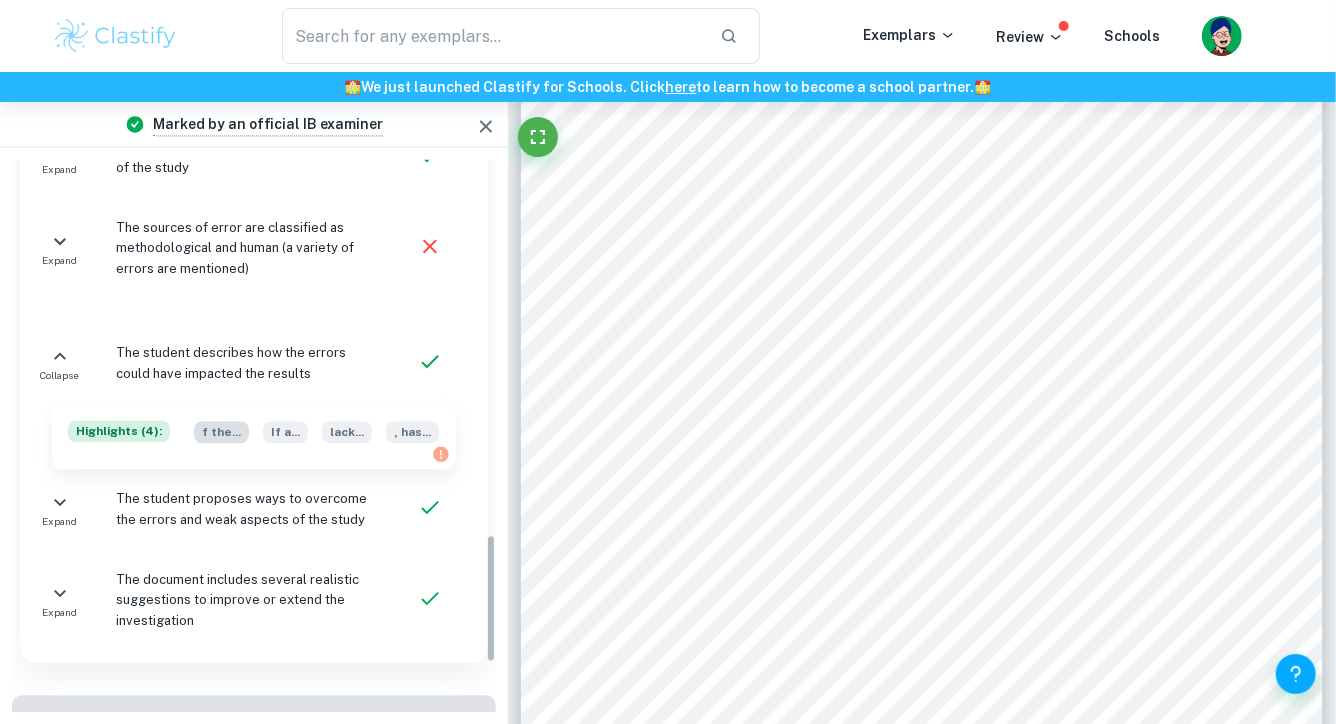 click on "f the ..." at bounding box center (221, 432) 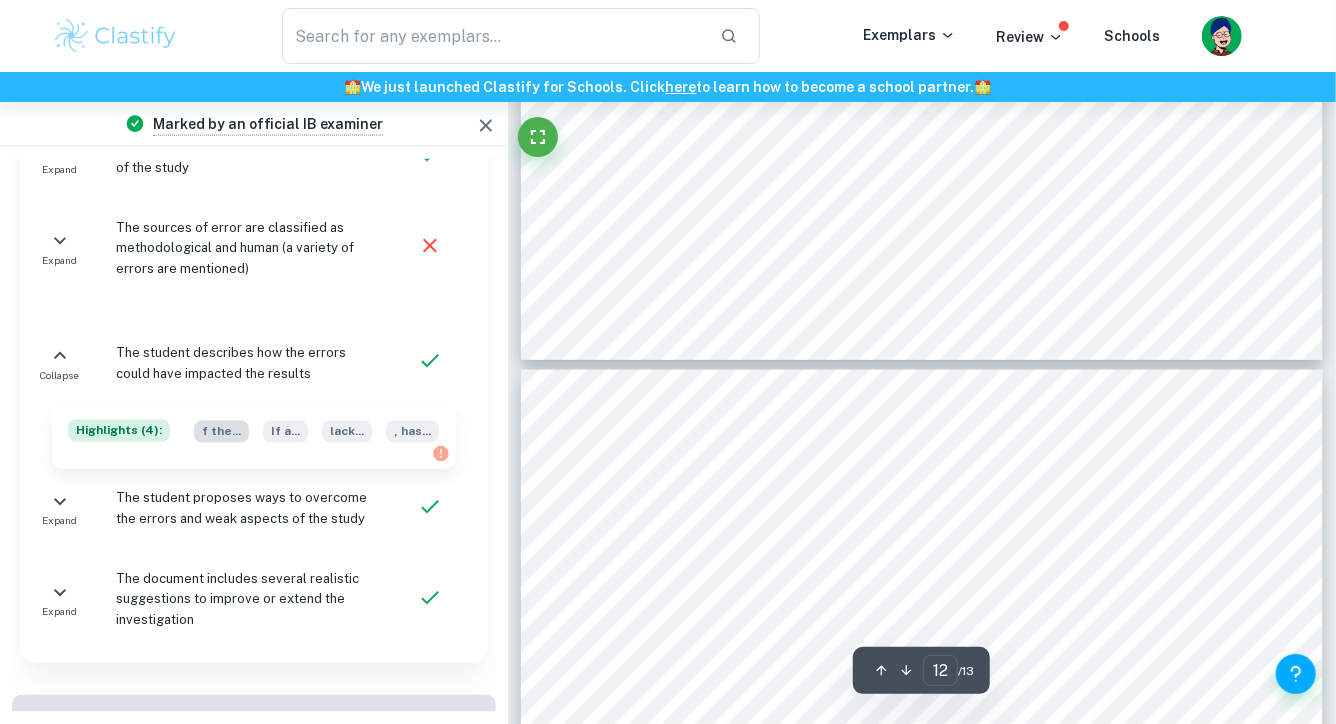 type on "11" 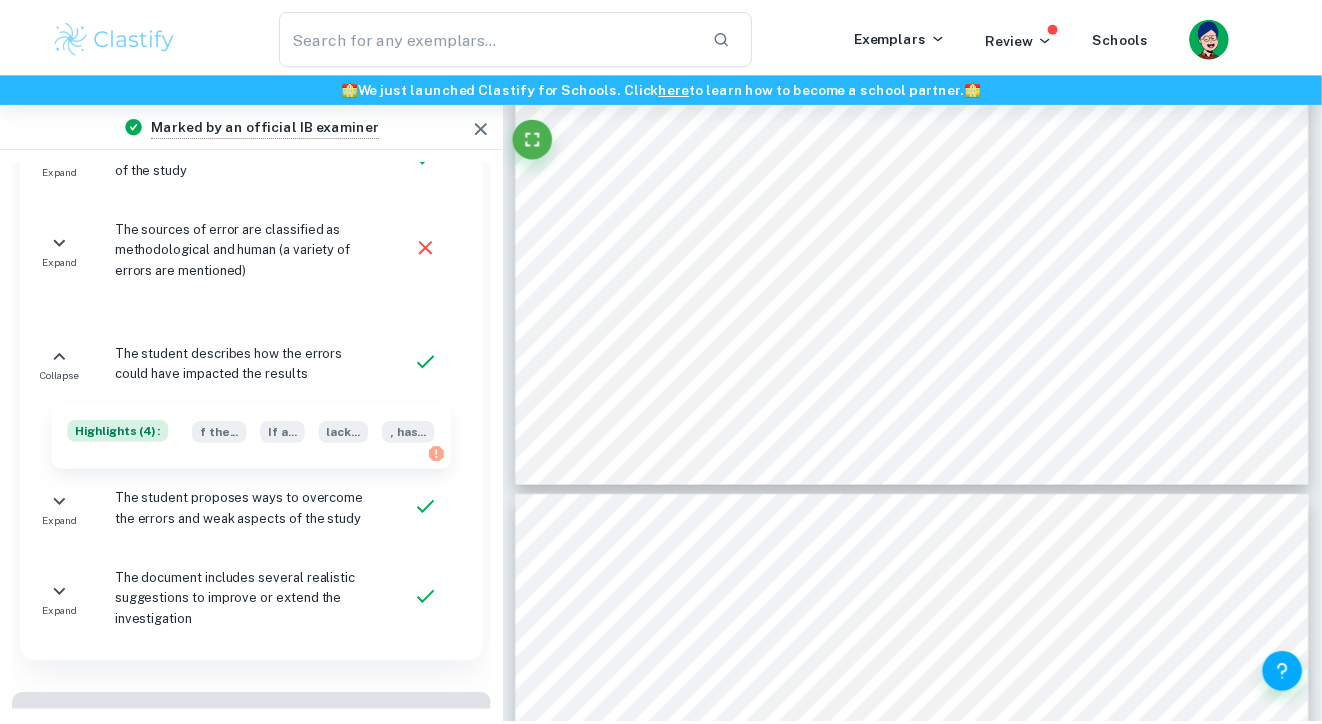 scroll, scrollTop: 12330, scrollLeft: 0, axis: vertical 